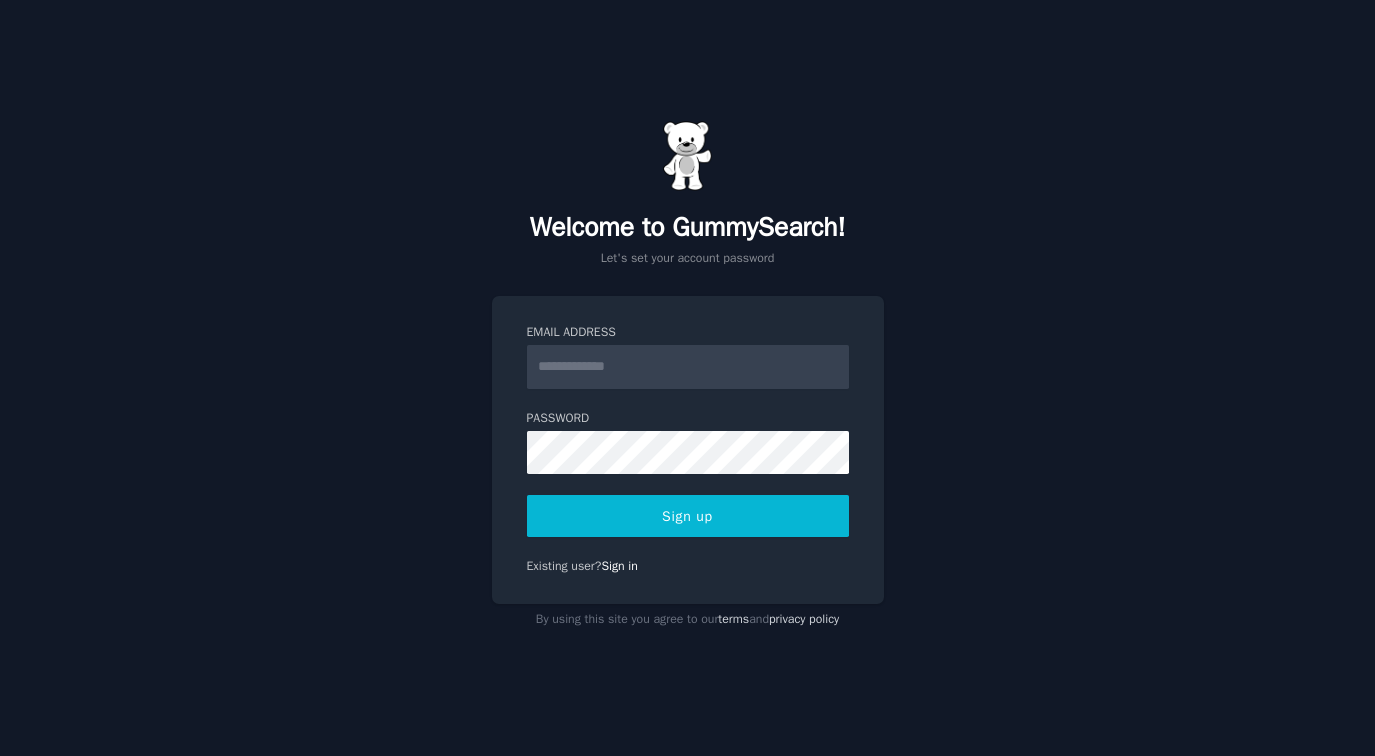 scroll, scrollTop: 0, scrollLeft: 0, axis: both 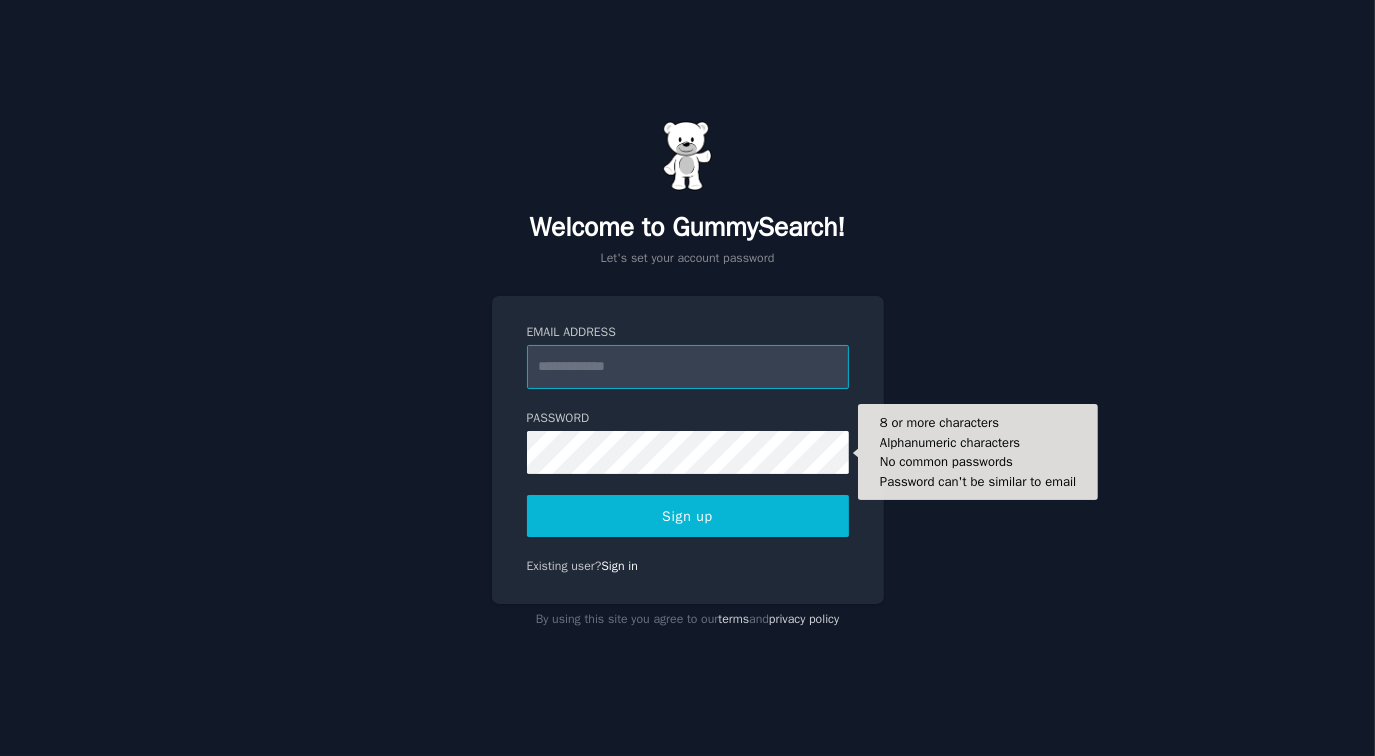 type on "**********" 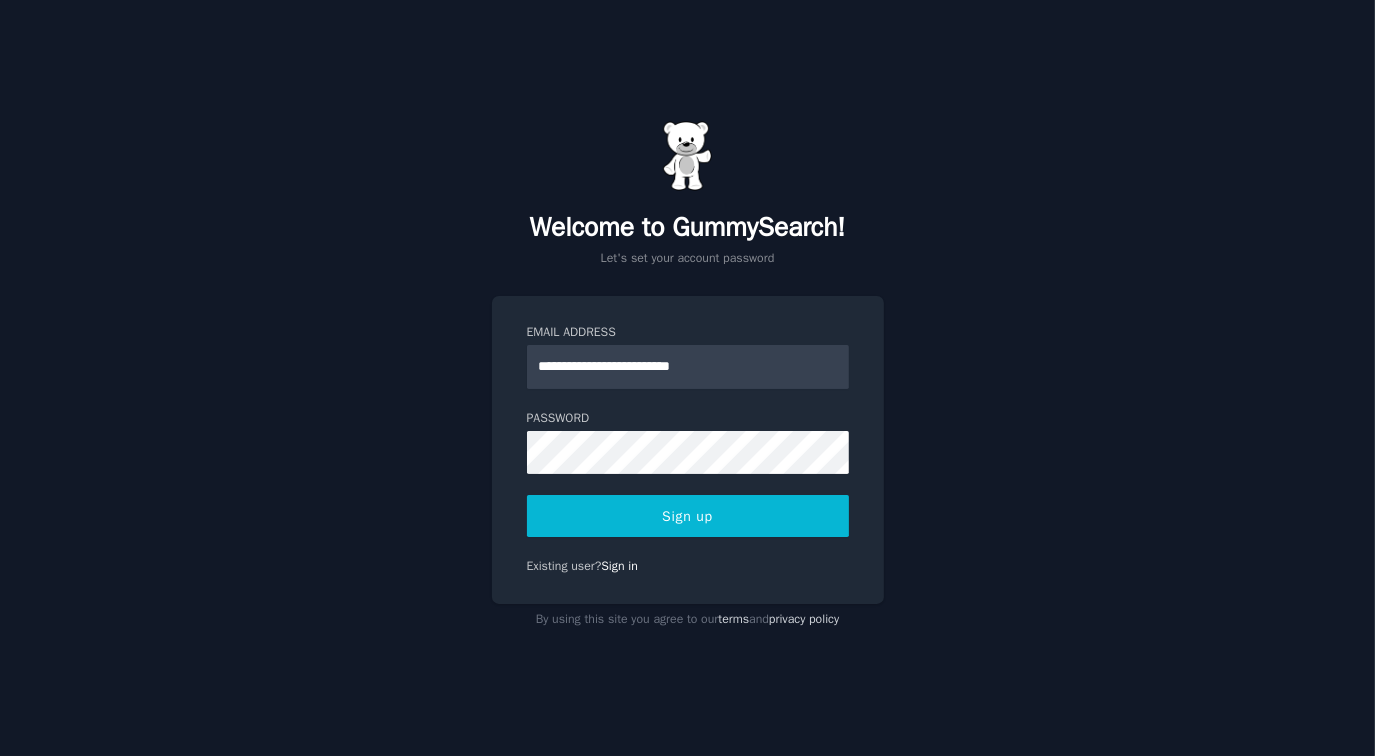 click on "Sign up" at bounding box center [688, 516] 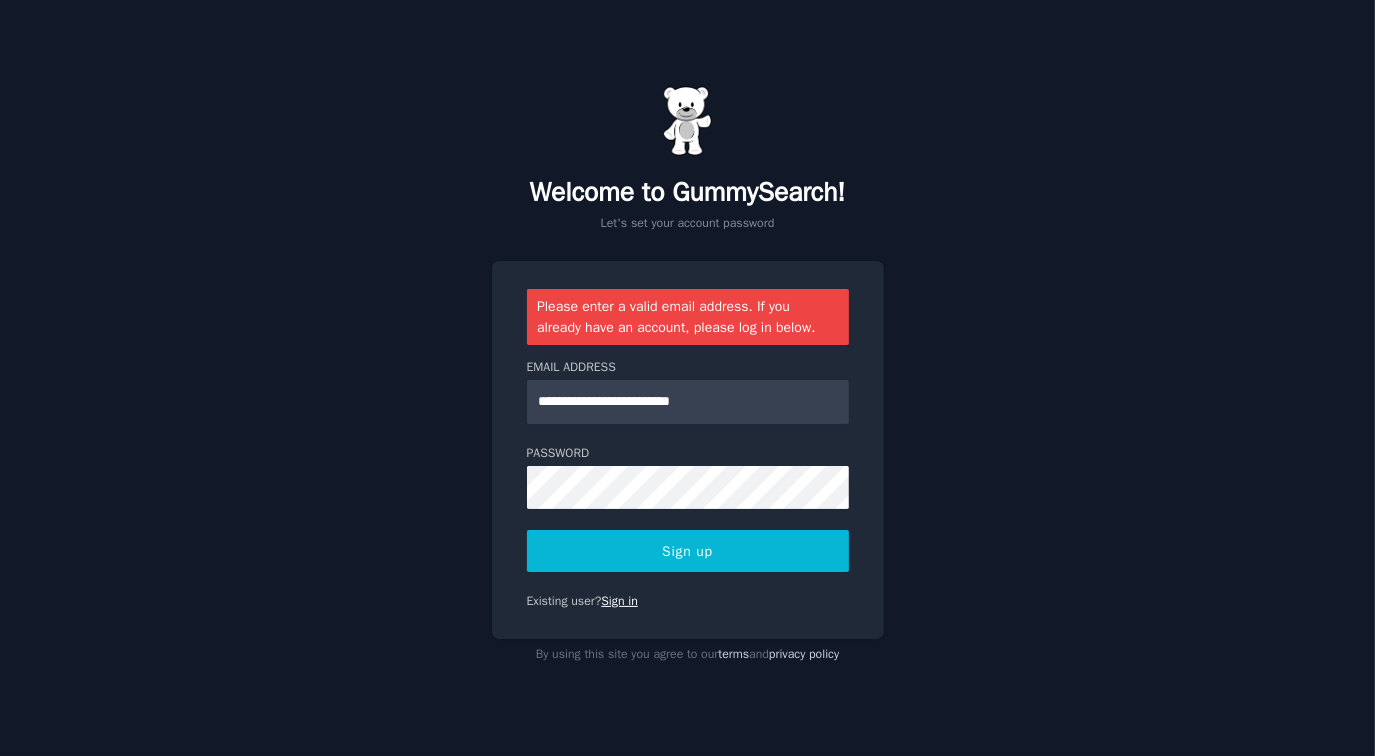 click on "Sign in" at bounding box center (619, 601) 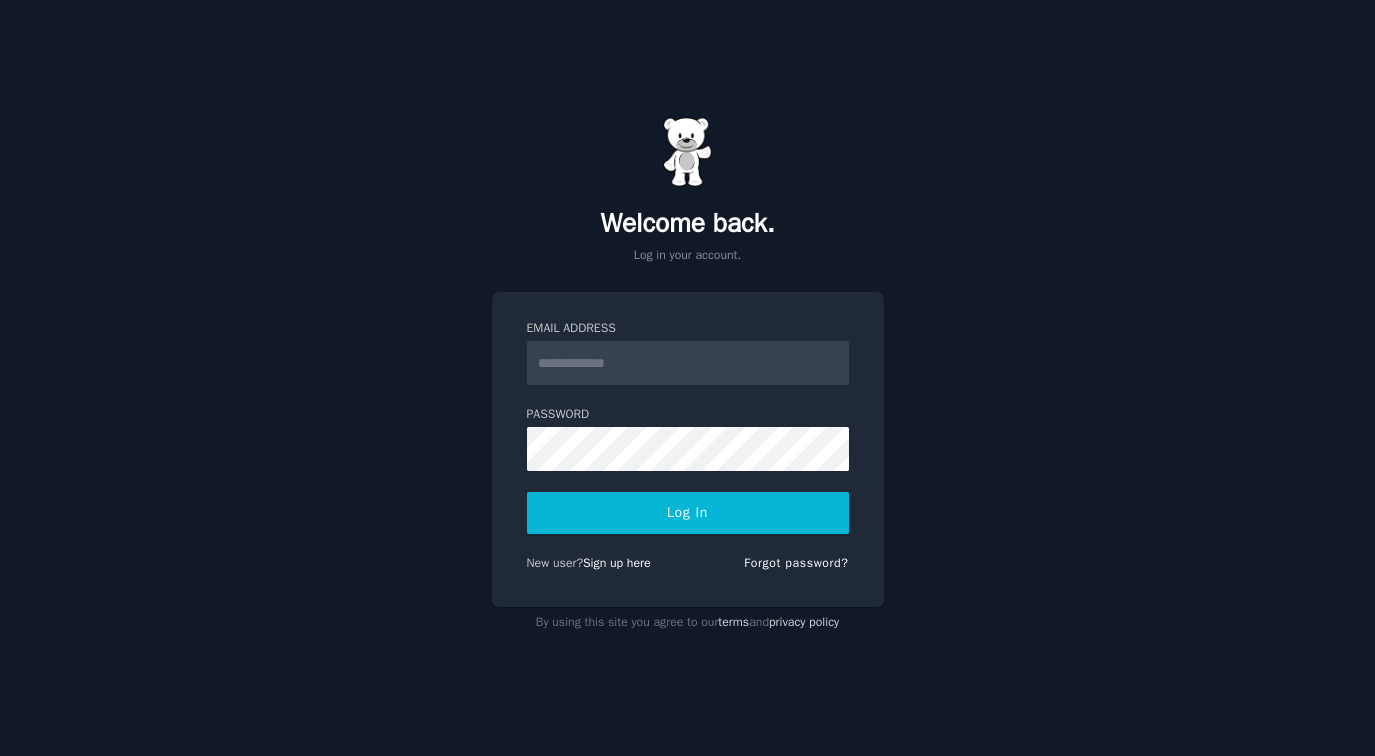 scroll, scrollTop: 0, scrollLeft: 0, axis: both 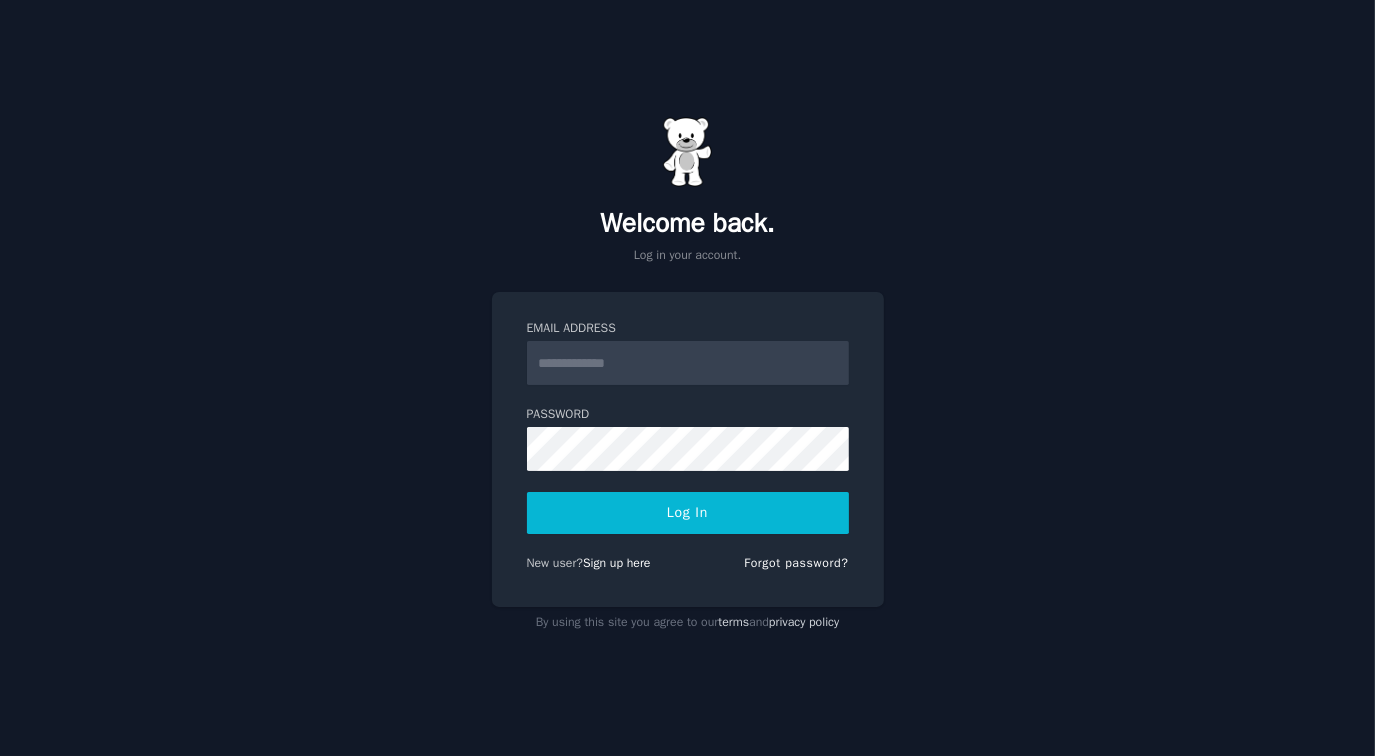 type on "**********" 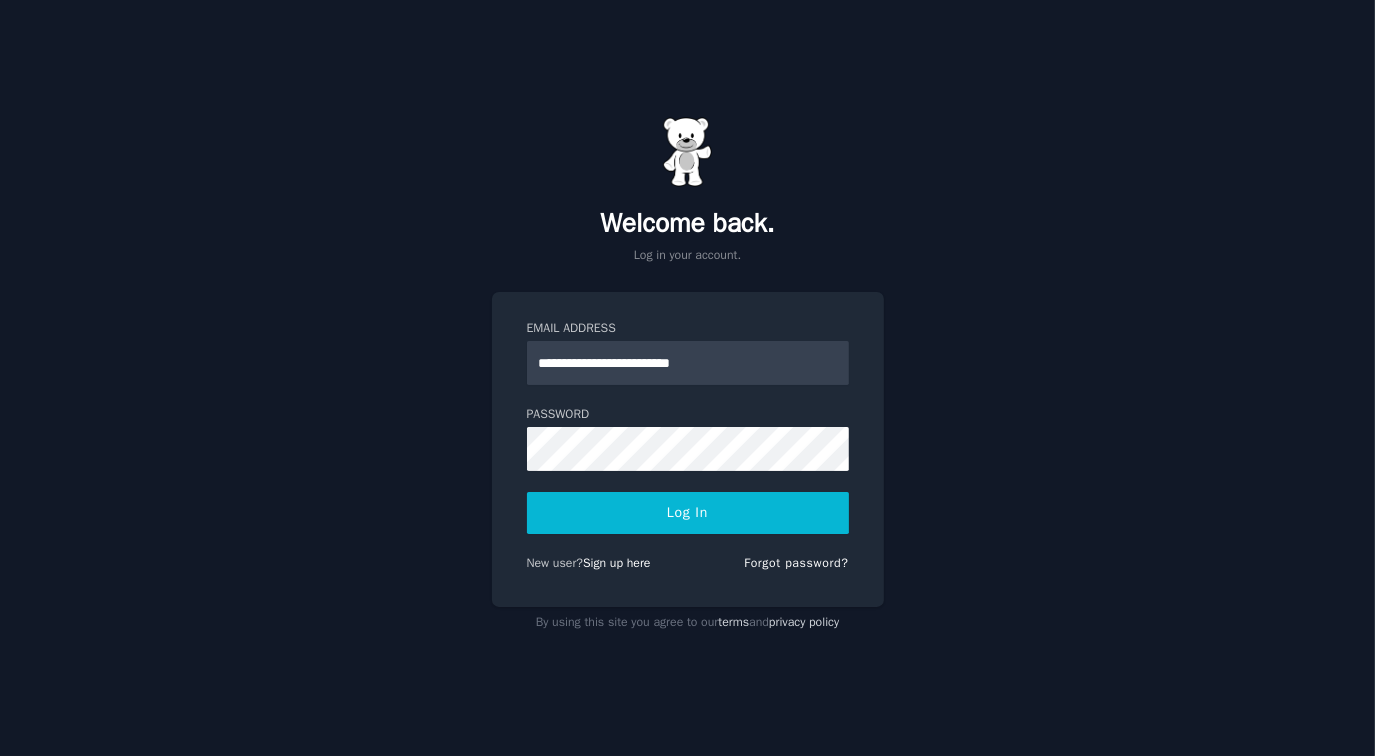 click on "**********" at bounding box center [688, 363] 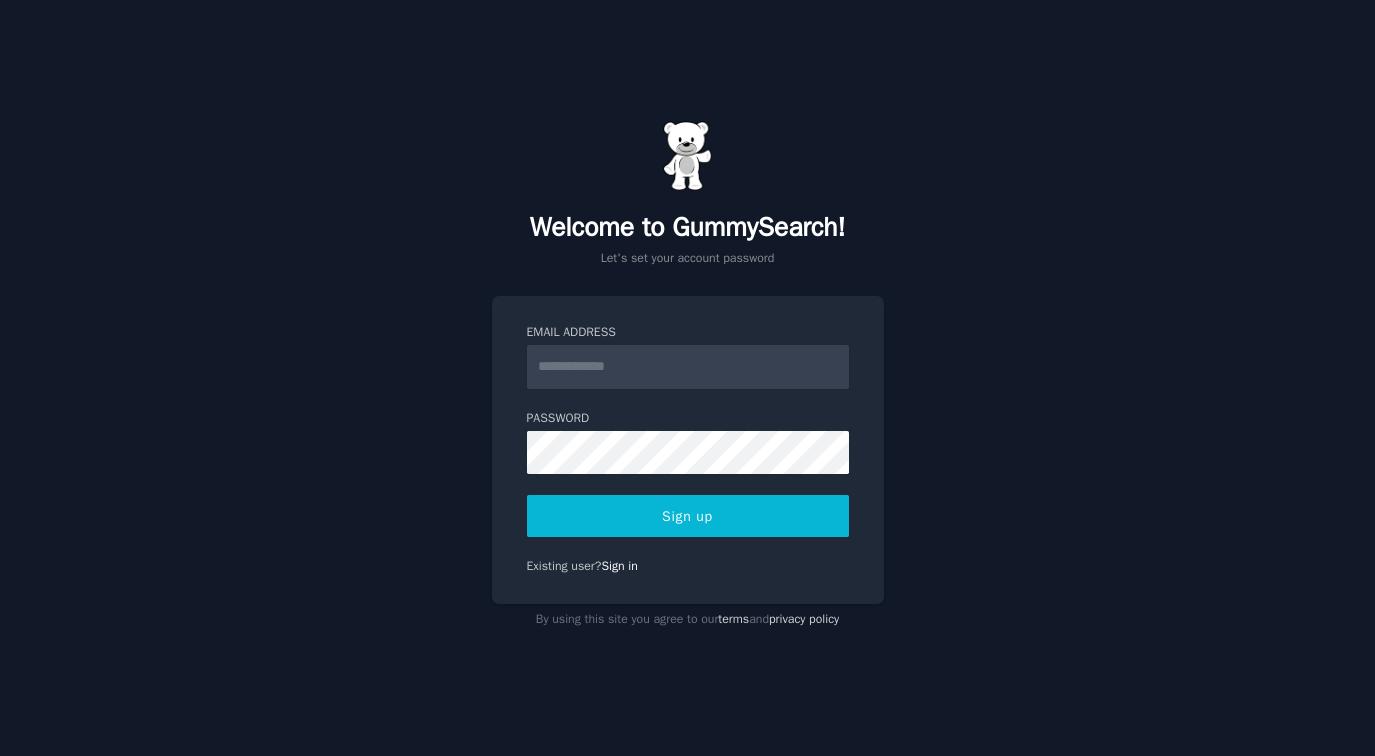 scroll, scrollTop: 0, scrollLeft: 0, axis: both 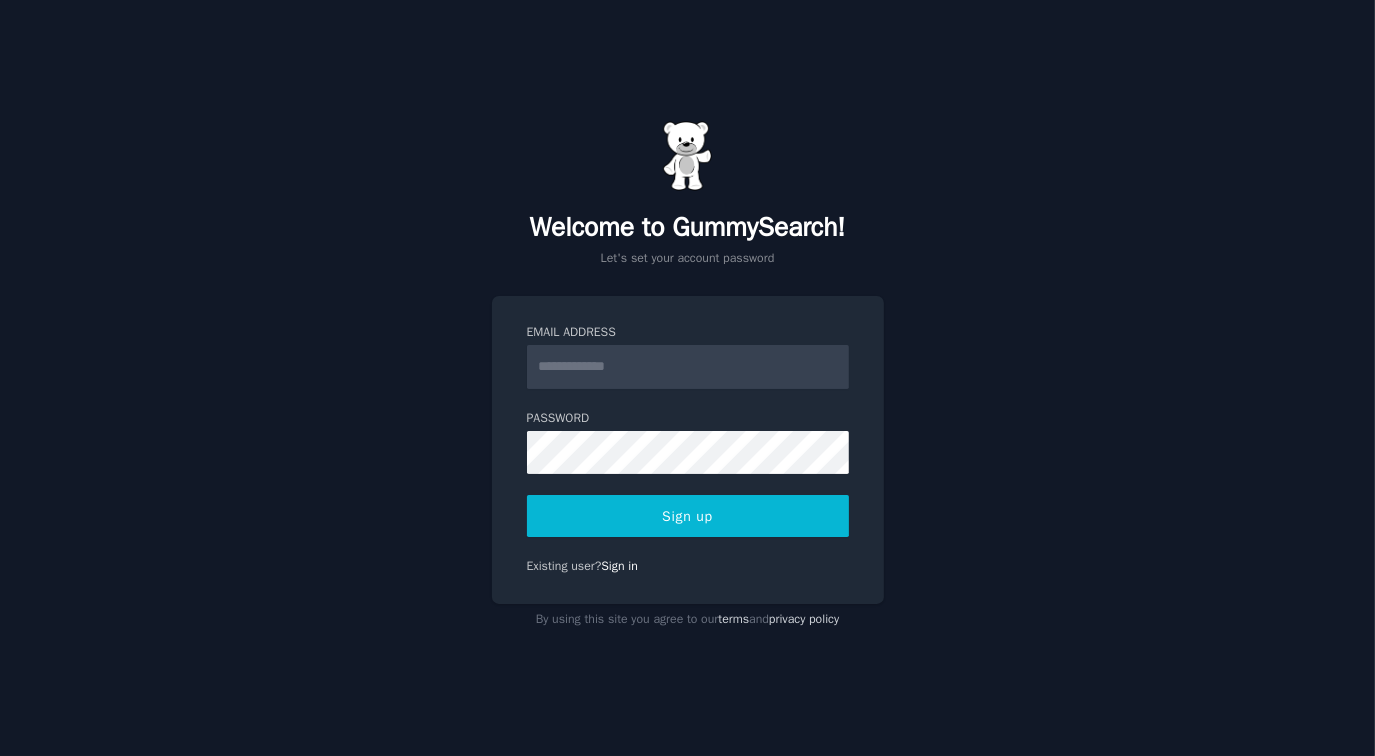 type on "**********" 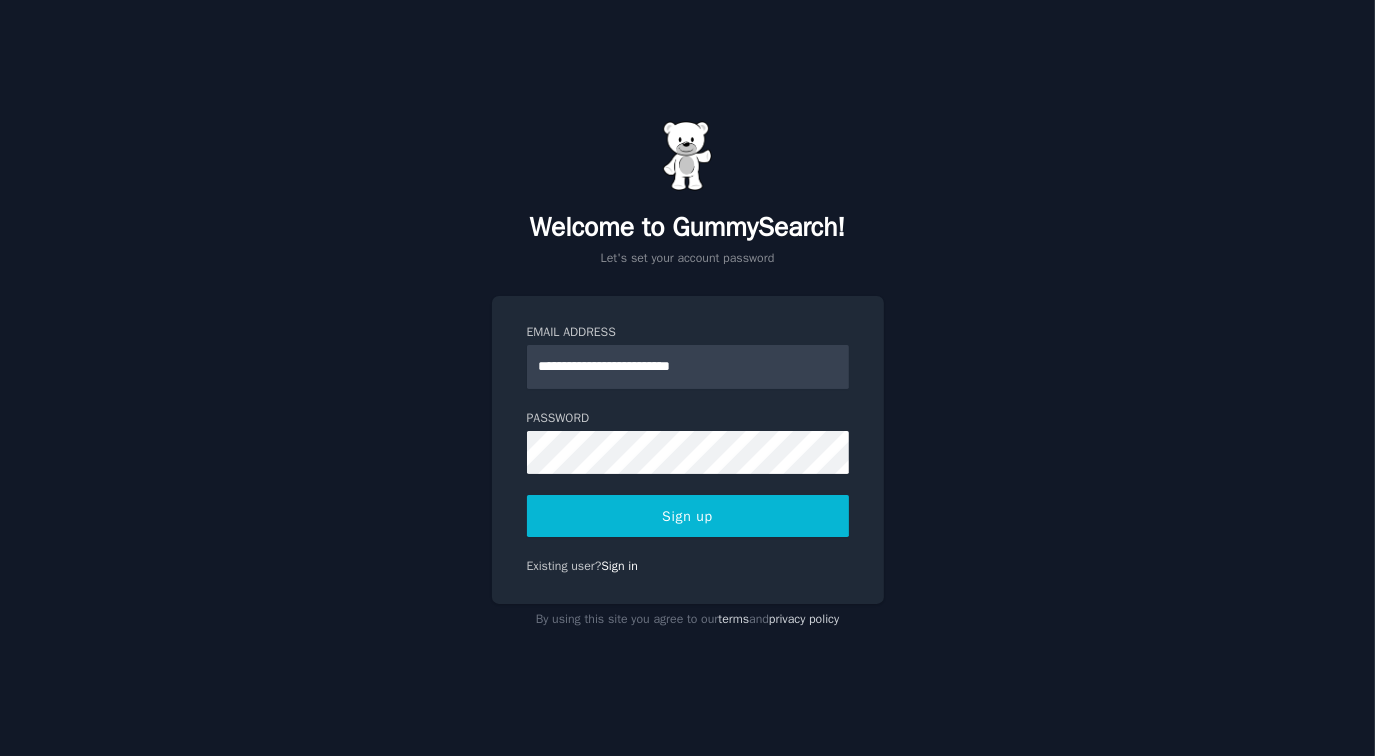 click on "Sign up" at bounding box center (688, 516) 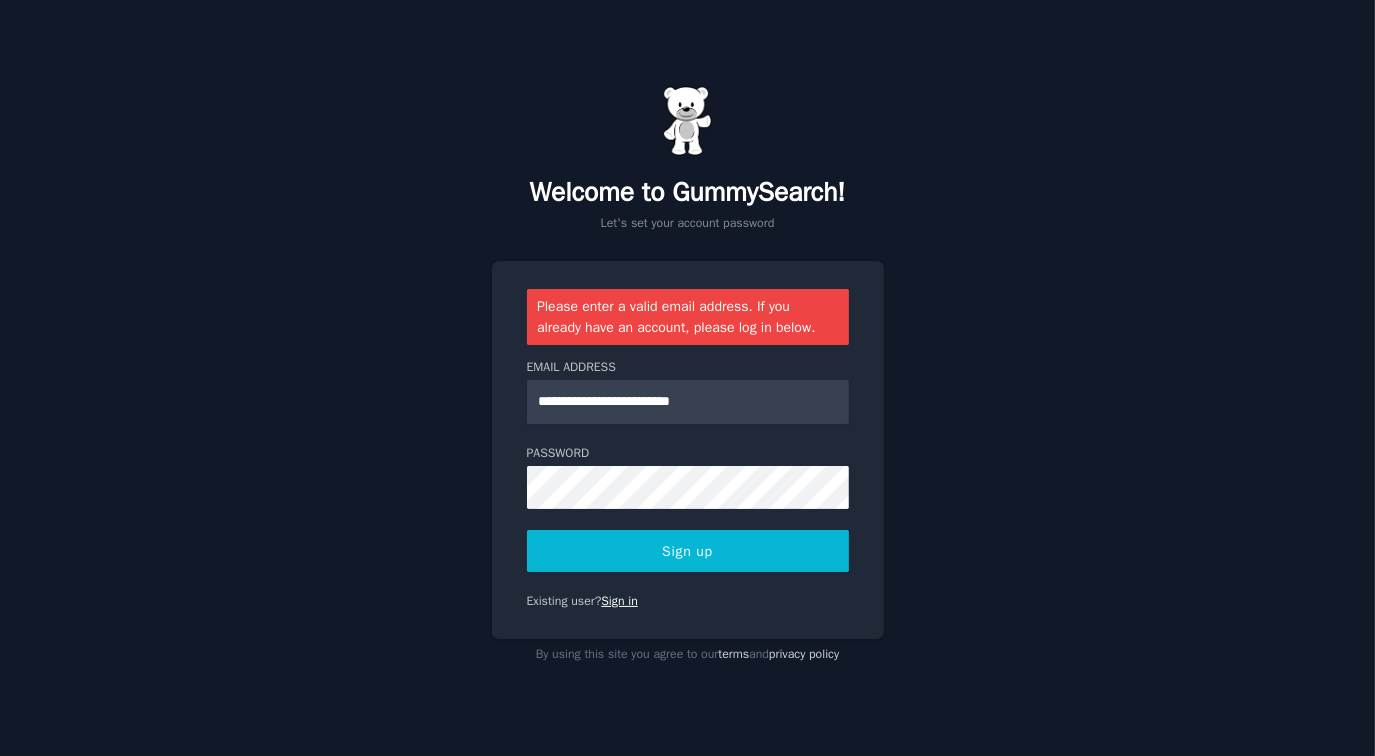 click on "Sign in" at bounding box center [619, 601] 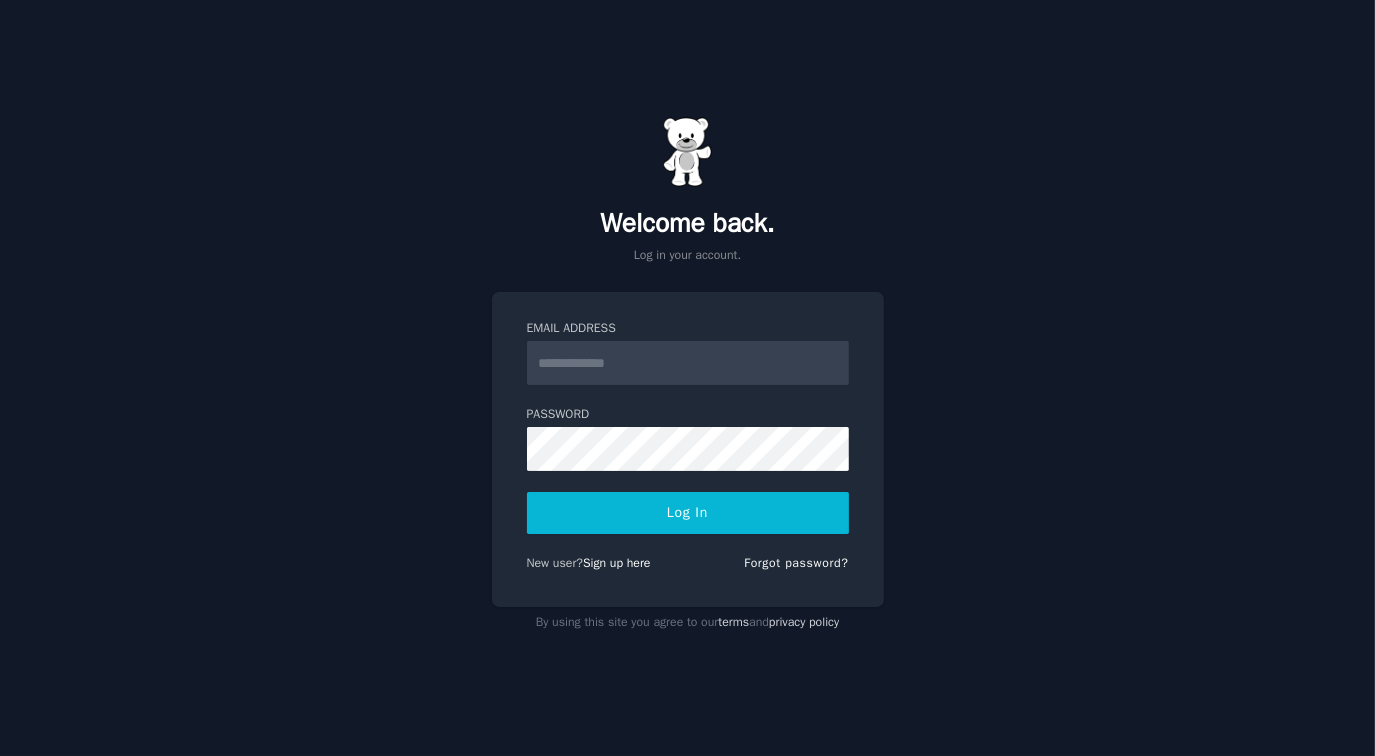 type on "**********" 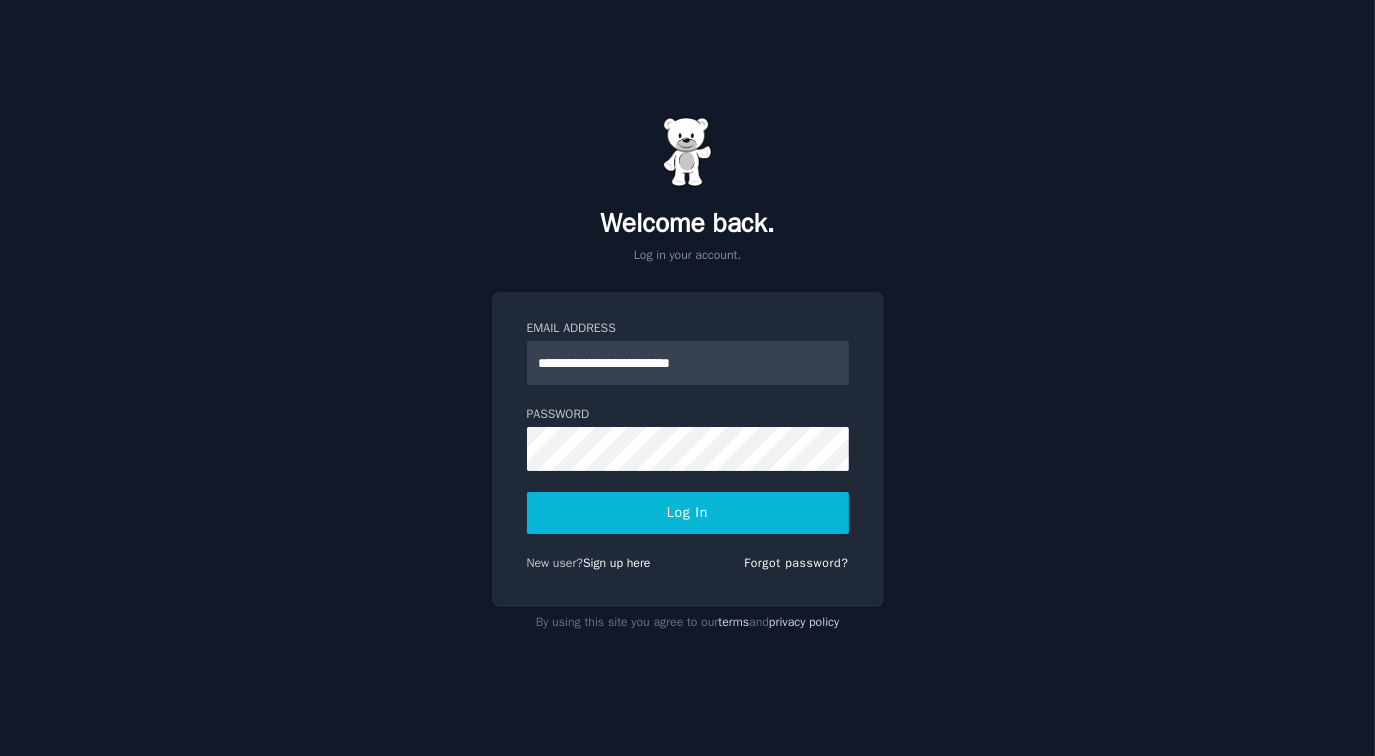 click on "**********" at bounding box center (688, 363) 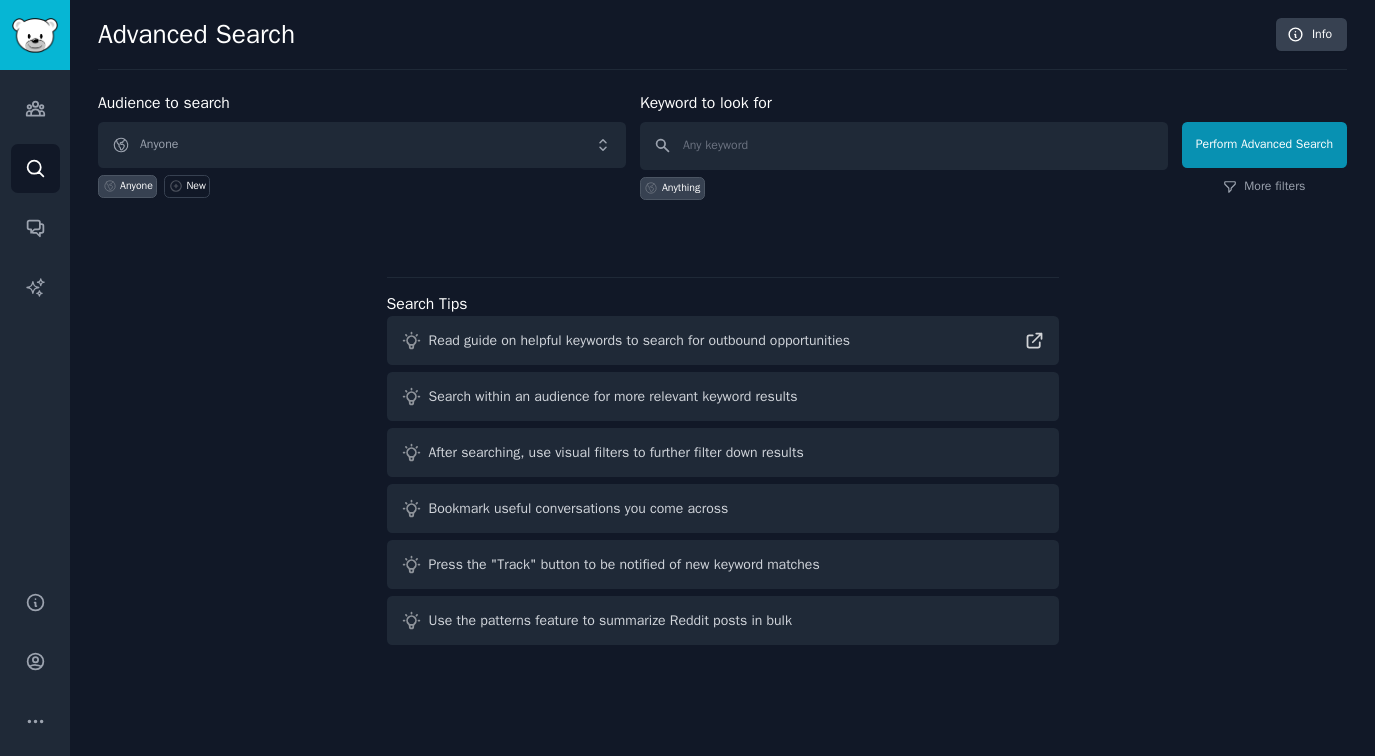scroll, scrollTop: 0, scrollLeft: 0, axis: both 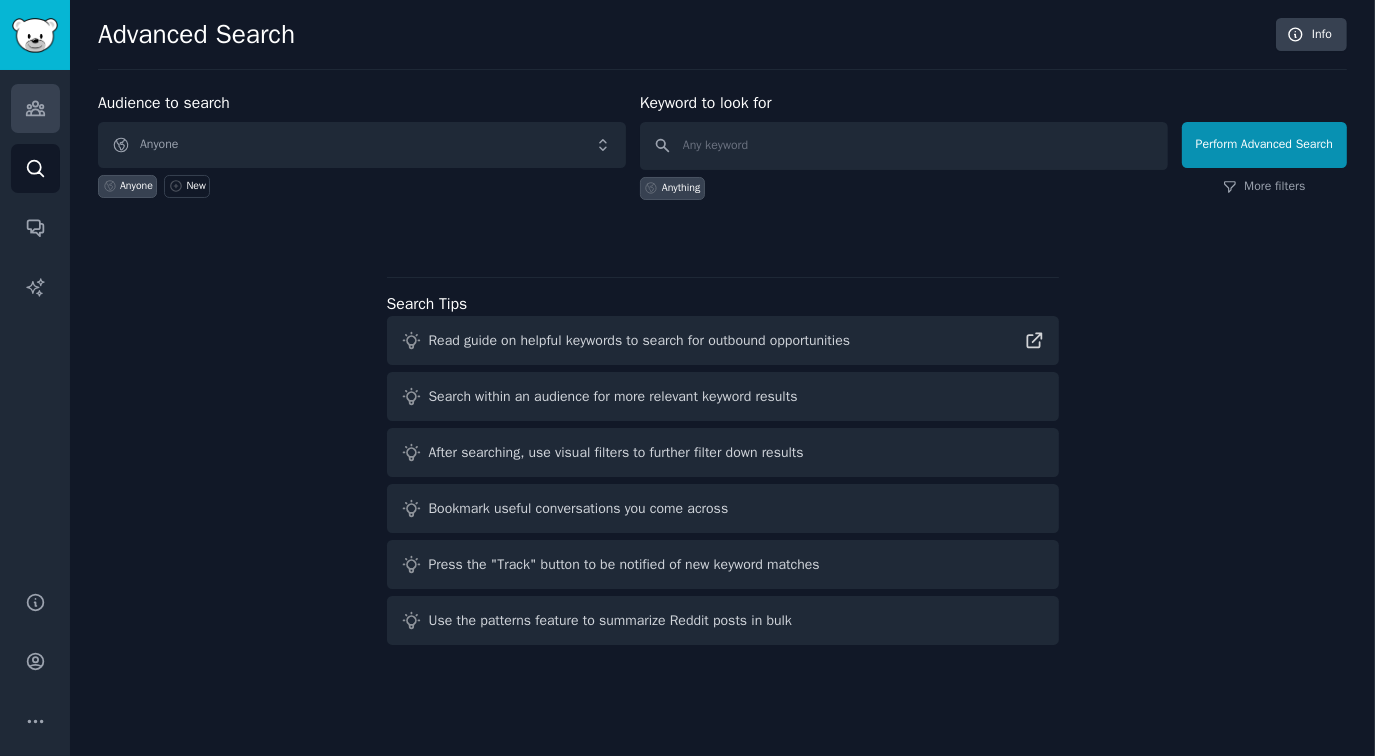 click 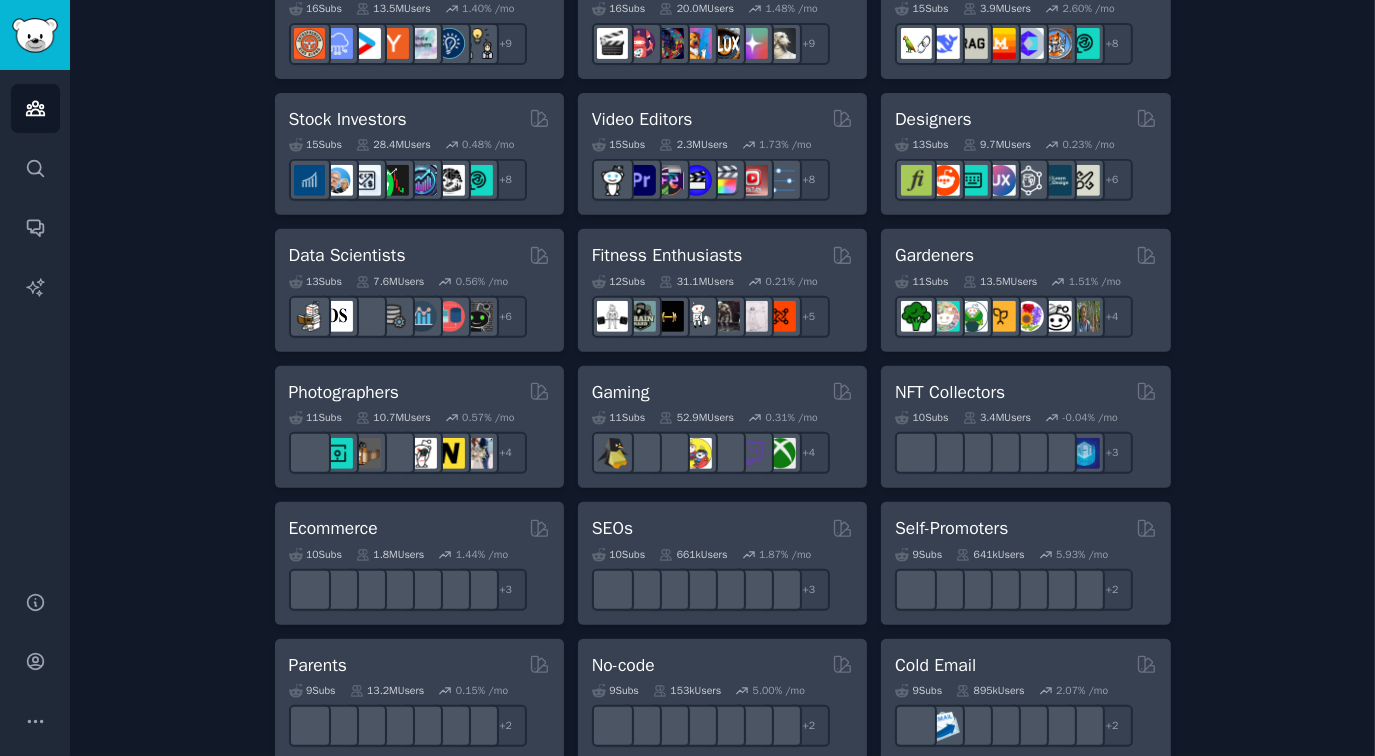 scroll, scrollTop: 800, scrollLeft: 0, axis: vertical 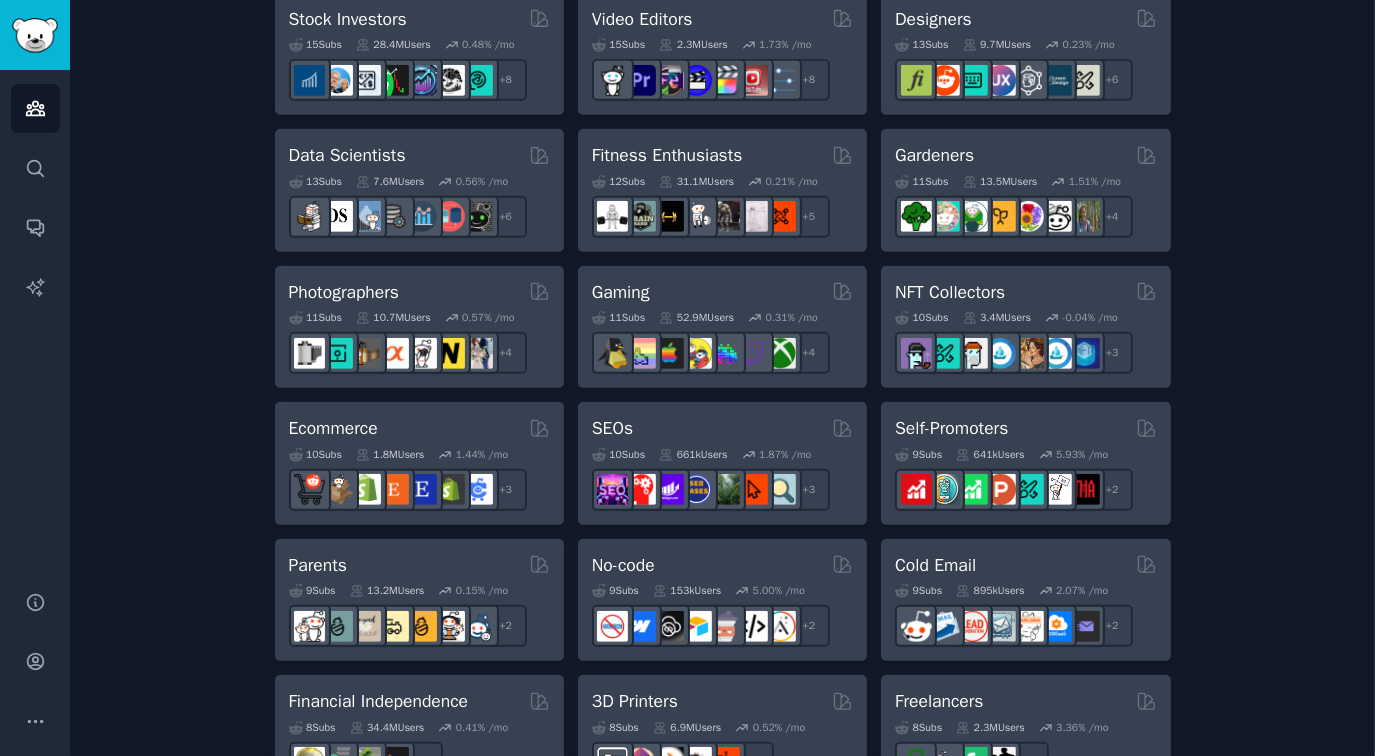 click on "Create your first audience An audience is a collection of subreddits you can search/analyze quickly Name your custom audience Audience Name Find Communities No audience in mind? Explore a curated one, or browse  trending subreddits . Pet Lovers 31  Sub s 24.1M  Users 0.82 % /mo + 24 Software Developers 26  Sub s 29.8M  Users 0.41 % /mo + 19 AI Enthusiasts 25  Sub s 19.9M  Users 2.71 % /mo r/chatgpt_promptDesign + 18 DevOps 21  Sub s 1.6M  Users 1.75 % /mo + 14 Crypto 19  Sub s 19.0M  Users 0.31 % /mo + 12 Marketers 18  Sub s 6.5M  Users 1.17 % /mo + 11 Startup Founders 16  Sub s 13.5M  Users 1.40 % /mo + 9 Generative AI 16  Sub s 20.0M  Users 1.48 % /mo + 9 AI Developers 15  Sub s 3.9M  Users 2.60 % /mo + 8 Stock Investors 15  Sub s 28.4M  Users 0.48 % /mo + 8 Video Editors 15  Sub s 2.3M  Users 1.73 % /mo + 8 Designers 13  Sub s 9.7M  Users 0.23 % /mo + 6 Data Scientists 13  Sub s 7.6M  Users 0.56 % /mo + 6 Fitness Enthusiasts 12  Sub s 31.1M  Users 0.21 % /mo + 5 Gardeners 11  Sub s 13.5M  Users 1.51 % /mo" at bounding box center (722, 404) 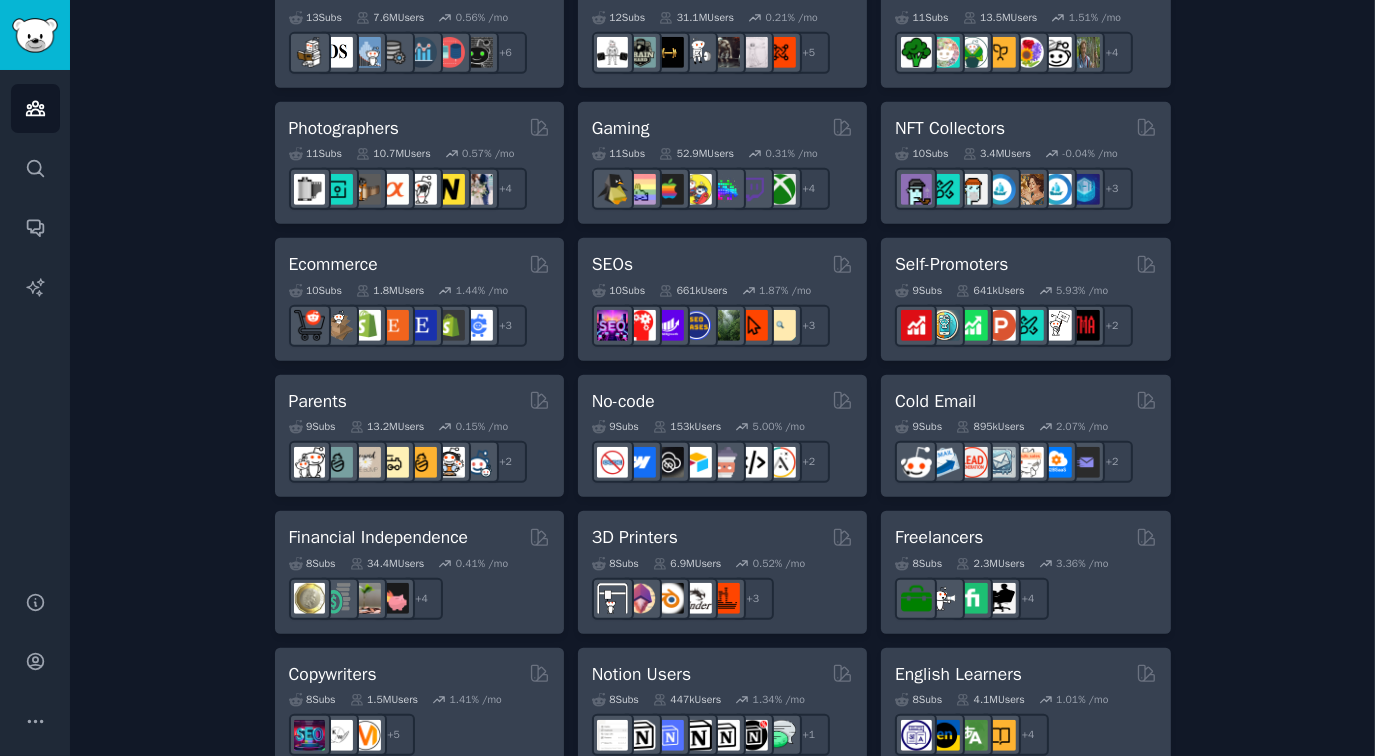 scroll, scrollTop: 1000, scrollLeft: 0, axis: vertical 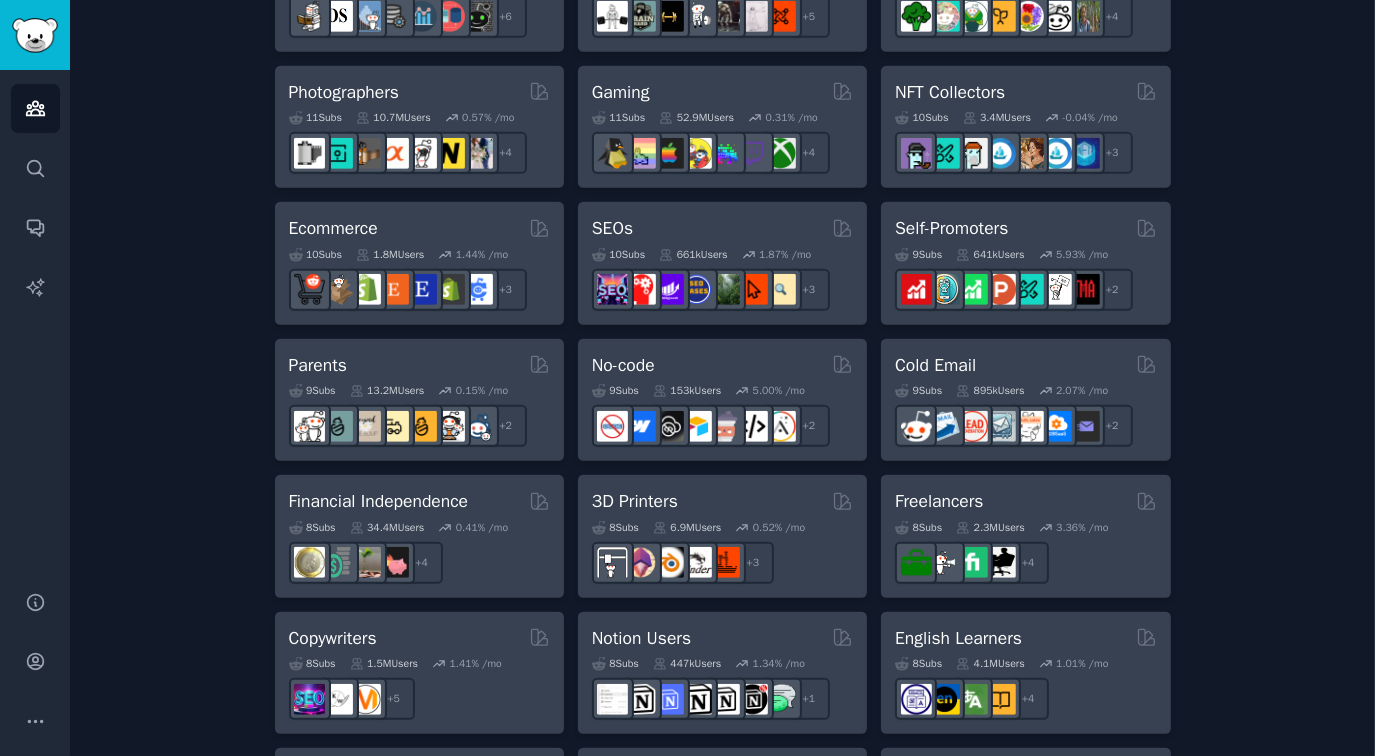 click on "Create your first audience An audience is a collection of subreddits you can search/analyze quickly Name your custom audience Audience Name Find Communities No audience in mind? Explore a curated one, or browse  trending subreddits . Pet Lovers 31  Sub s 24.1M  Users 0.82 % /mo + 24 Software Developers 26  Sub s 29.8M  Users 0.41 % /mo + 19 AI Enthusiasts 25  Sub s 19.9M  Users 2.71 % /mo r/chatgpt_promptDesign + 18 DevOps 21  Sub s 1.6M  Users 1.75 % /mo + 14 Crypto 19  Sub s 19.0M  Users 0.31 % /mo + 12 Marketers 18  Sub s 6.5M  Users 1.17 % /mo + 11 Startup Founders 16  Sub s 13.5M  Users 1.40 % /mo + 9 Generative AI 16  Sub s 20.0M  Users 1.48 % /mo + 9 AI Developers 15  Sub s 3.9M  Users 2.60 % /mo + 8 Stock Investors 15  Sub s 28.4M  Users 0.48 % /mo + 8 Video Editors 15  Sub s 2.3M  Users 1.73 % /mo + 8 Designers 13  Sub s 9.7M  Users 0.23 % /mo + 6 Data Scientists 13  Sub s 7.6M  Users 0.56 % /mo + 6 Fitness Enthusiasts 12  Sub s 31.1M  Users 0.21 % /mo + 5 Gardeners 11  Sub s 13.5M  Users 1.51 % /mo" at bounding box center (722, 204) 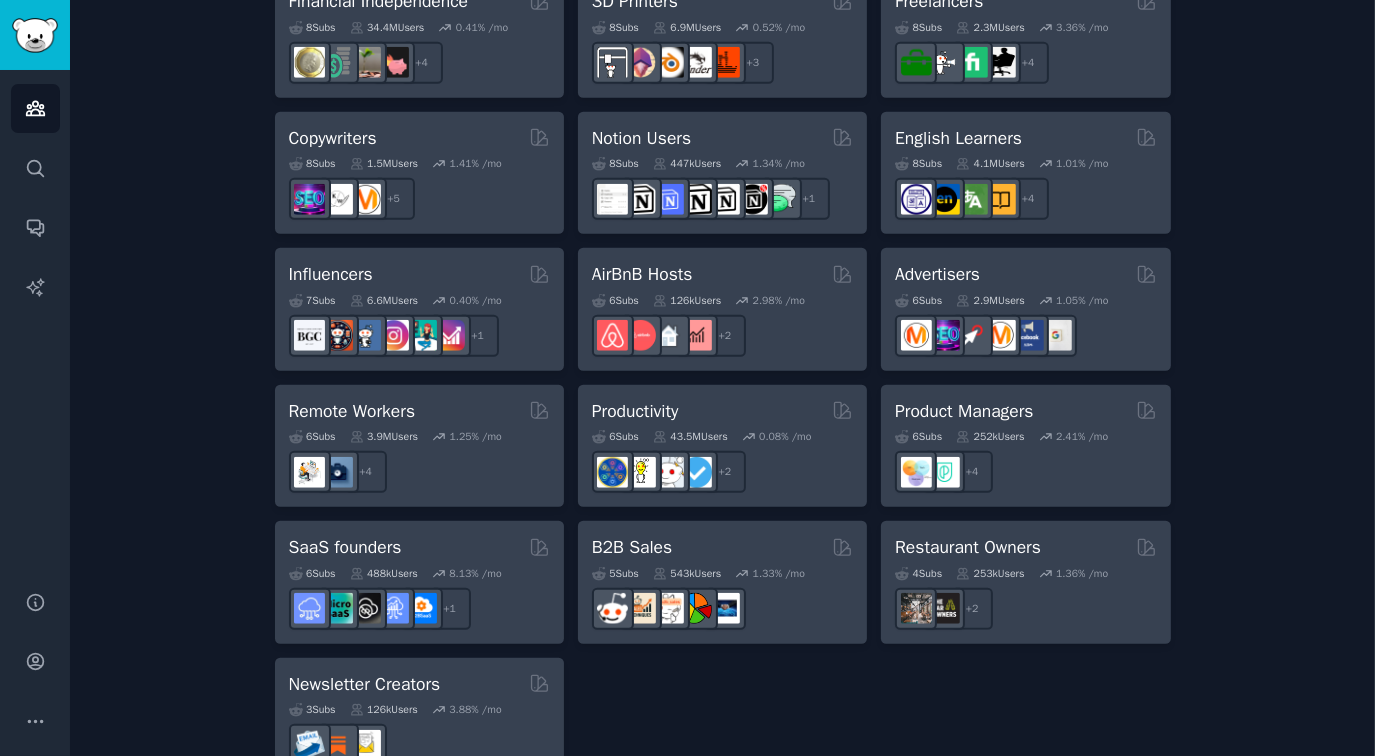 scroll, scrollTop: 1550, scrollLeft: 0, axis: vertical 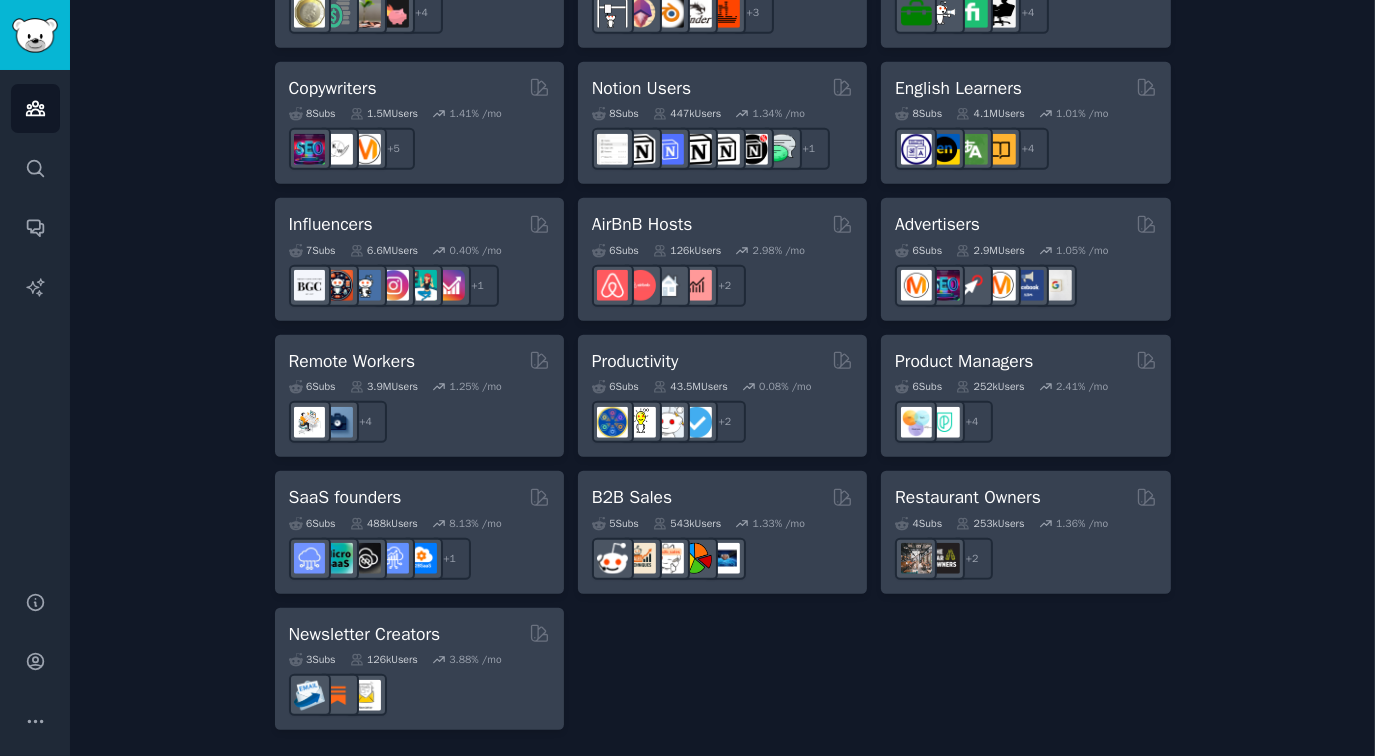 click on "Create your first audience An audience is a collection of subreddits you can search/analyze quickly Name your custom audience Audience Name Find Communities No audience in mind? Explore a curated one, or browse  trending subreddits . Pet Lovers 31  Sub s 24.1M  Users 0.82 % /mo + 24 Software Developers 26  Sub s 29.8M  Users 0.41 % /mo + 19 AI Enthusiasts 25  Sub s 19.9M  Users 2.71 % /mo r/chatgpt_promptDesign + 18 DevOps 21  Sub s 1.6M  Users 1.75 % /mo + 14 Crypto 19  Sub s 19.0M  Users 0.31 % /mo + 12 Marketers 18  Sub s 6.5M  Users 1.17 % /mo + 11 Startup Founders 16  Sub s 13.5M  Users 1.40 % /mo + 9 Generative AI 16  Sub s 20.0M  Users 1.48 % /mo + 9 AI Developers 15  Sub s 3.9M  Users 2.60 % /mo + 8 Stock Investors 15  Sub s 28.4M  Users 0.48 % /mo + 8 Video Editors 15  Sub s 2.3M  Users 1.73 % /mo + 8 Designers 13  Sub s 9.7M  Users 0.23 % /mo + 6 Data Scientists 13  Sub s 7.6M  Users 0.56 % /mo + 6 Fitness Enthusiasts 12  Sub s 31.1M  Users 0.21 % /mo + 5 Gardeners 11  Sub s 13.5M  Users 1.51 % /mo" at bounding box center (722, -346) 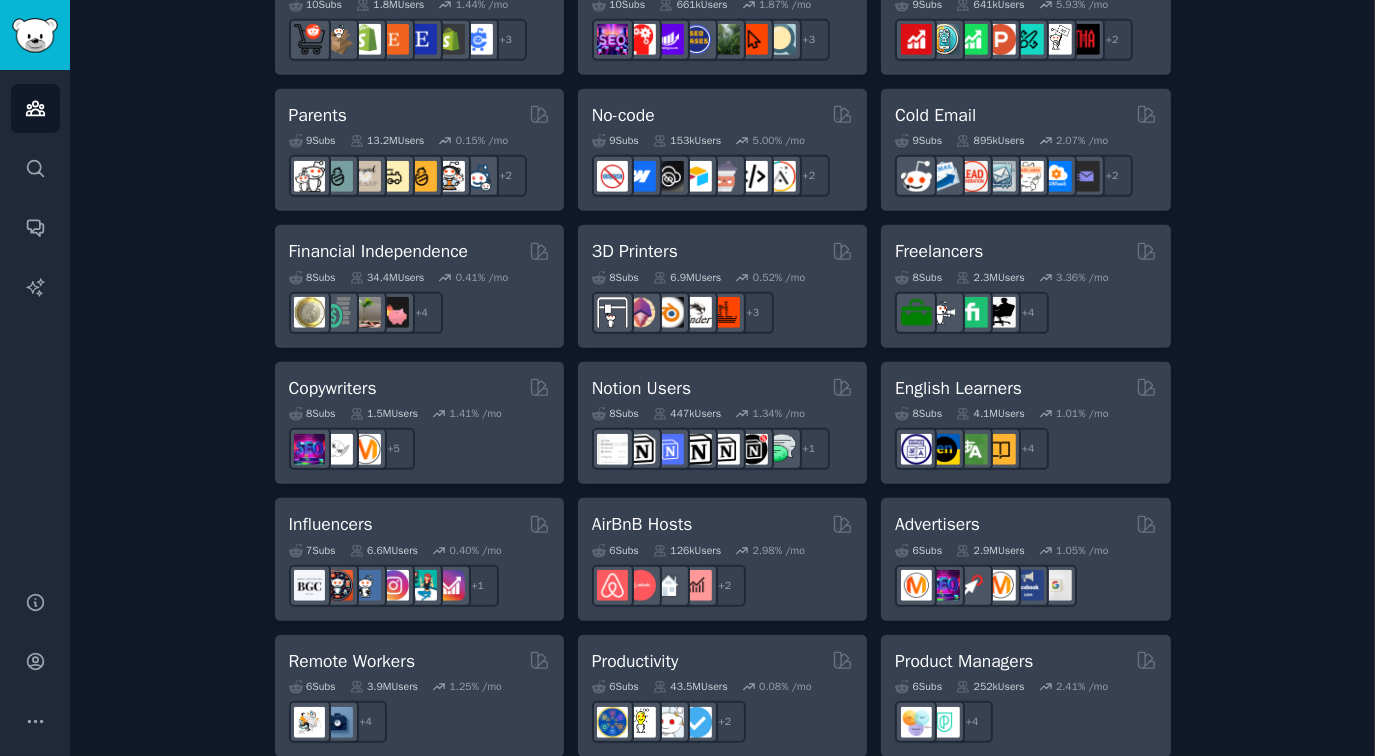 scroll, scrollTop: 1050, scrollLeft: 0, axis: vertical 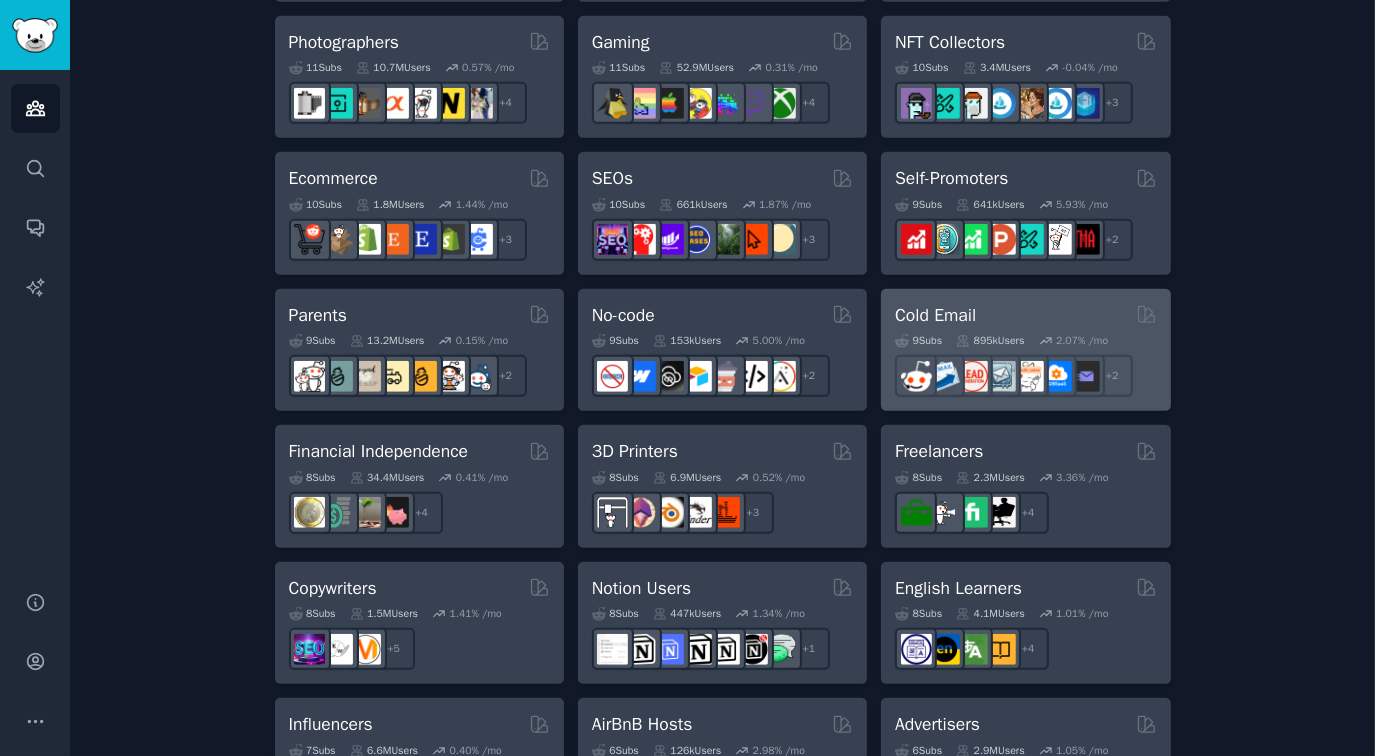 click on "9  Sub s 895k  Users 2.07 % /mo + 2" at bounding box center [1025, 362] 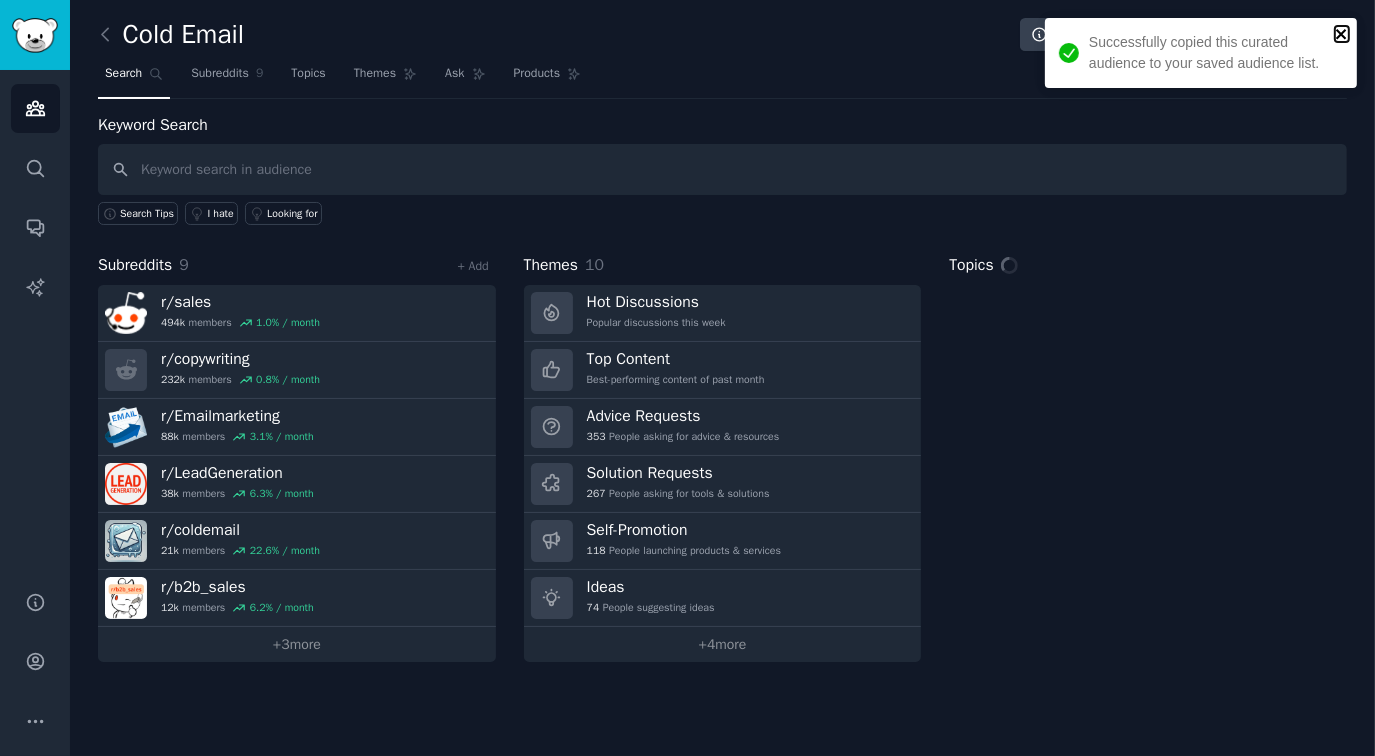 click 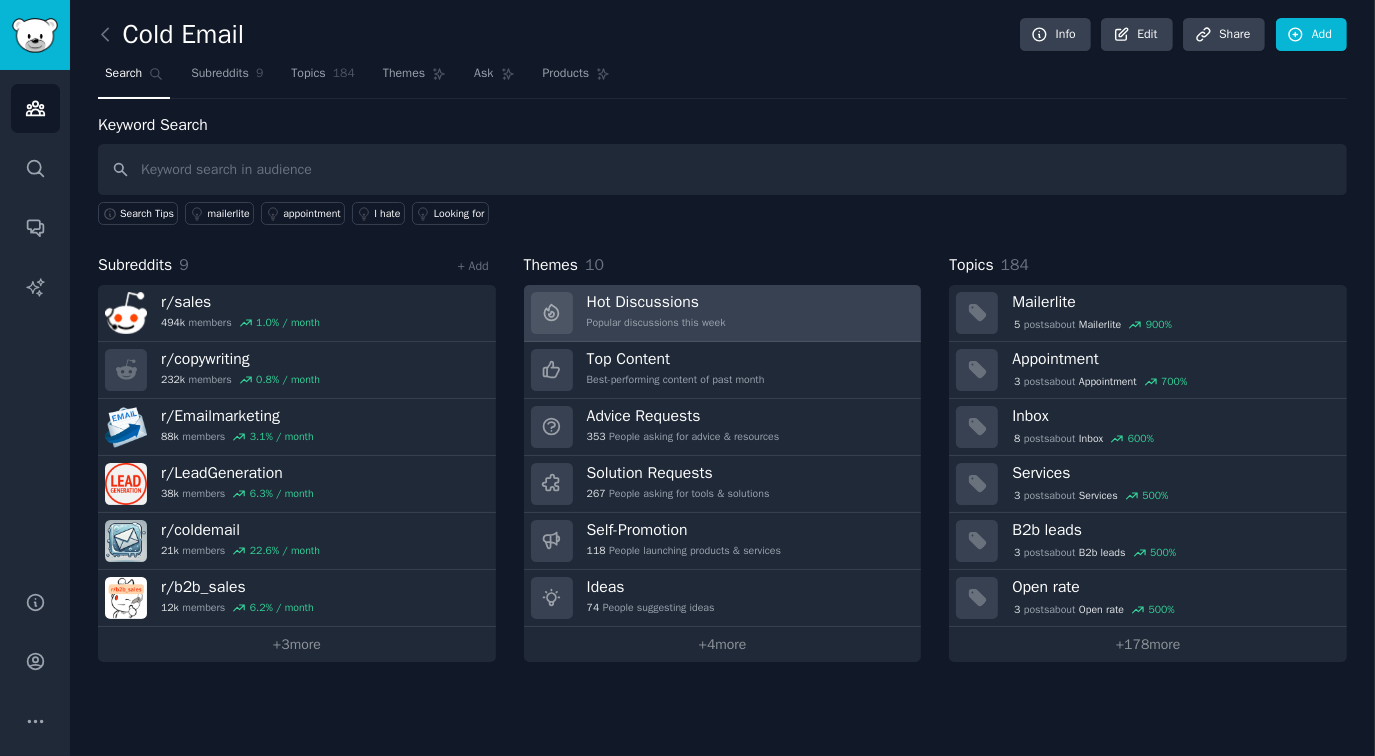 click on "Popular discussions this week" at bounding box center (656, 323) 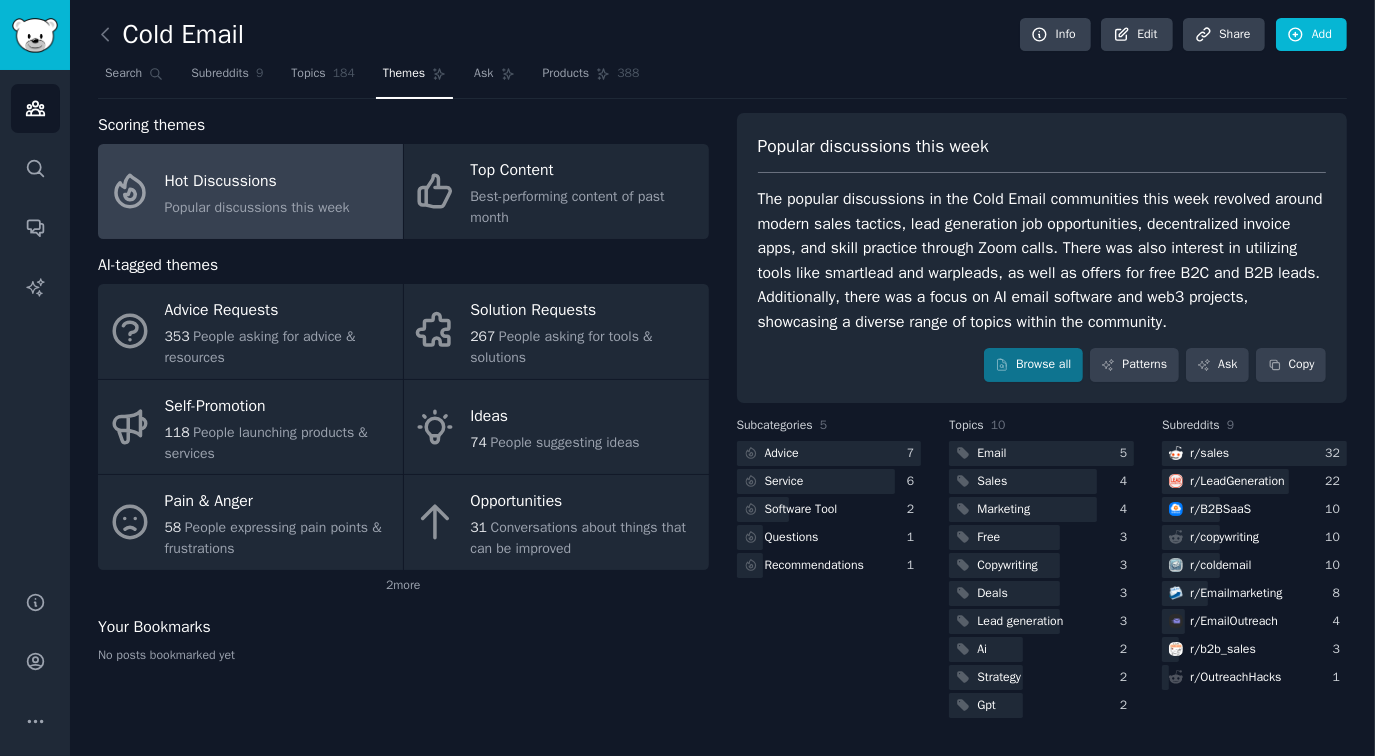 drag, startPoint x: 318, startPoint y: 87, endPoint x: 600, endPoint y: 29, distance: 287.90277 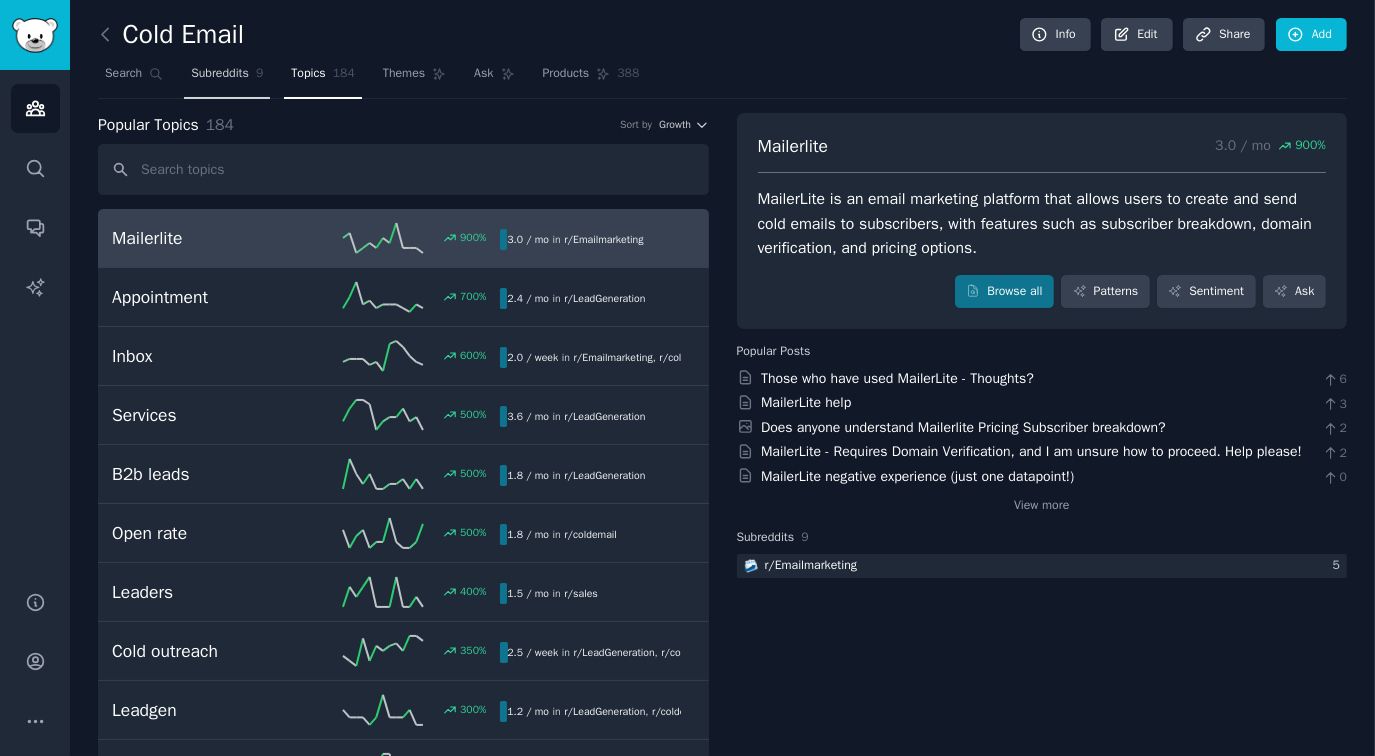 click on "Subreddits" at bounding box center [220, 74] 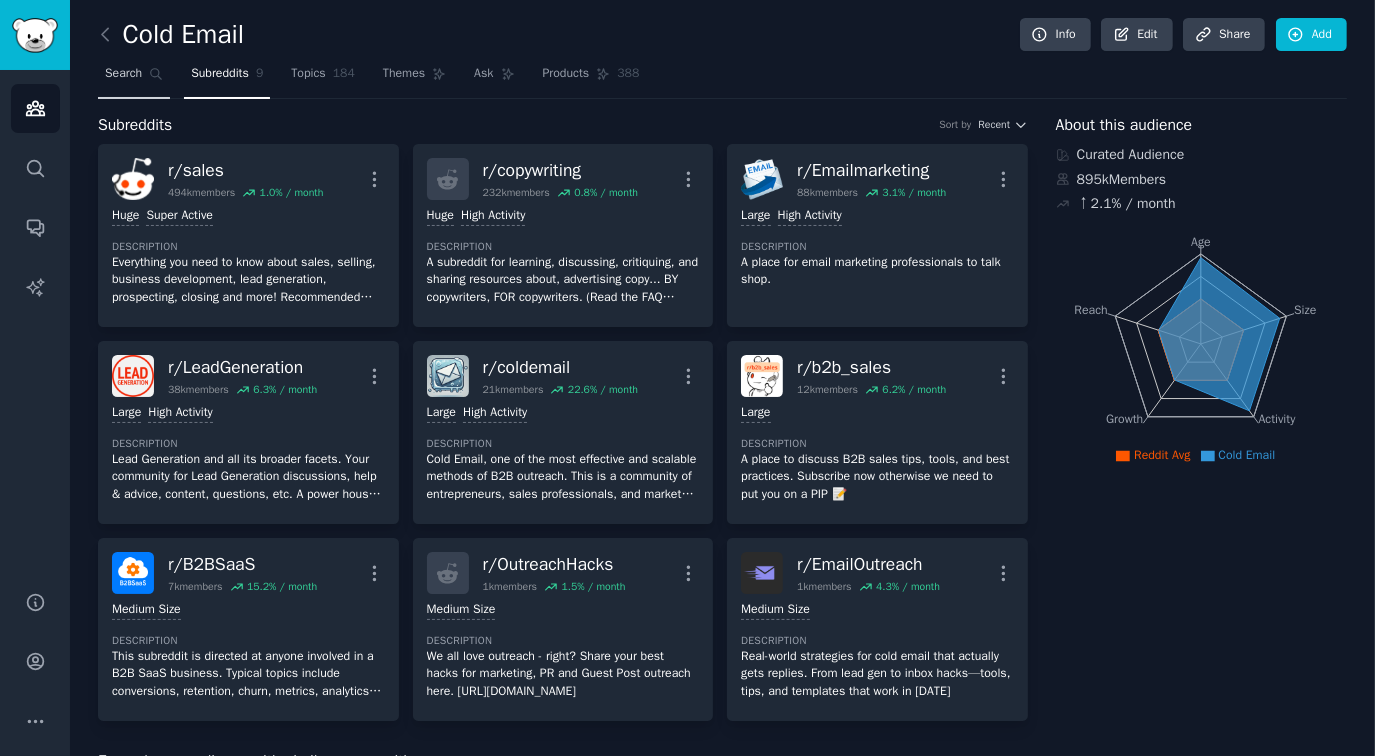 click on "Search" at bounding box center (134, 78) 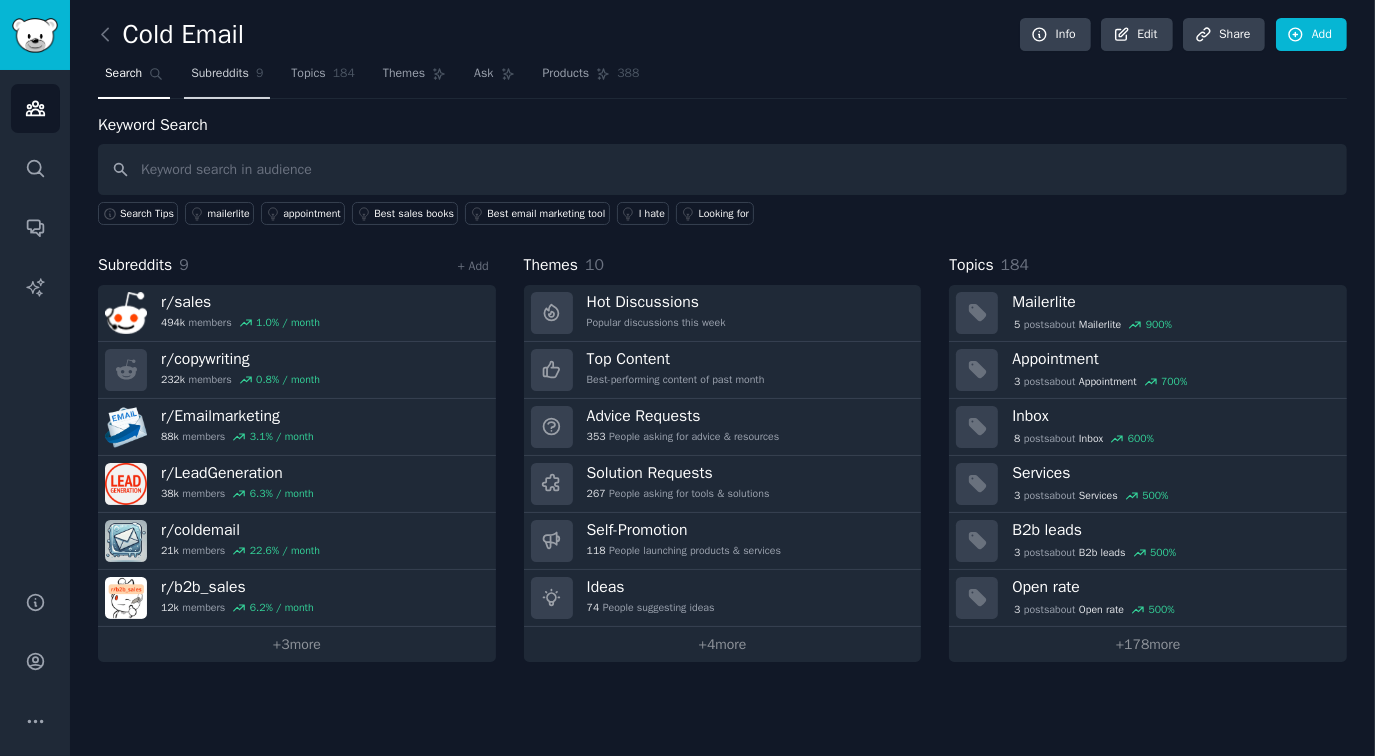 click on "Subreddits" at bounding box center [220, 74] 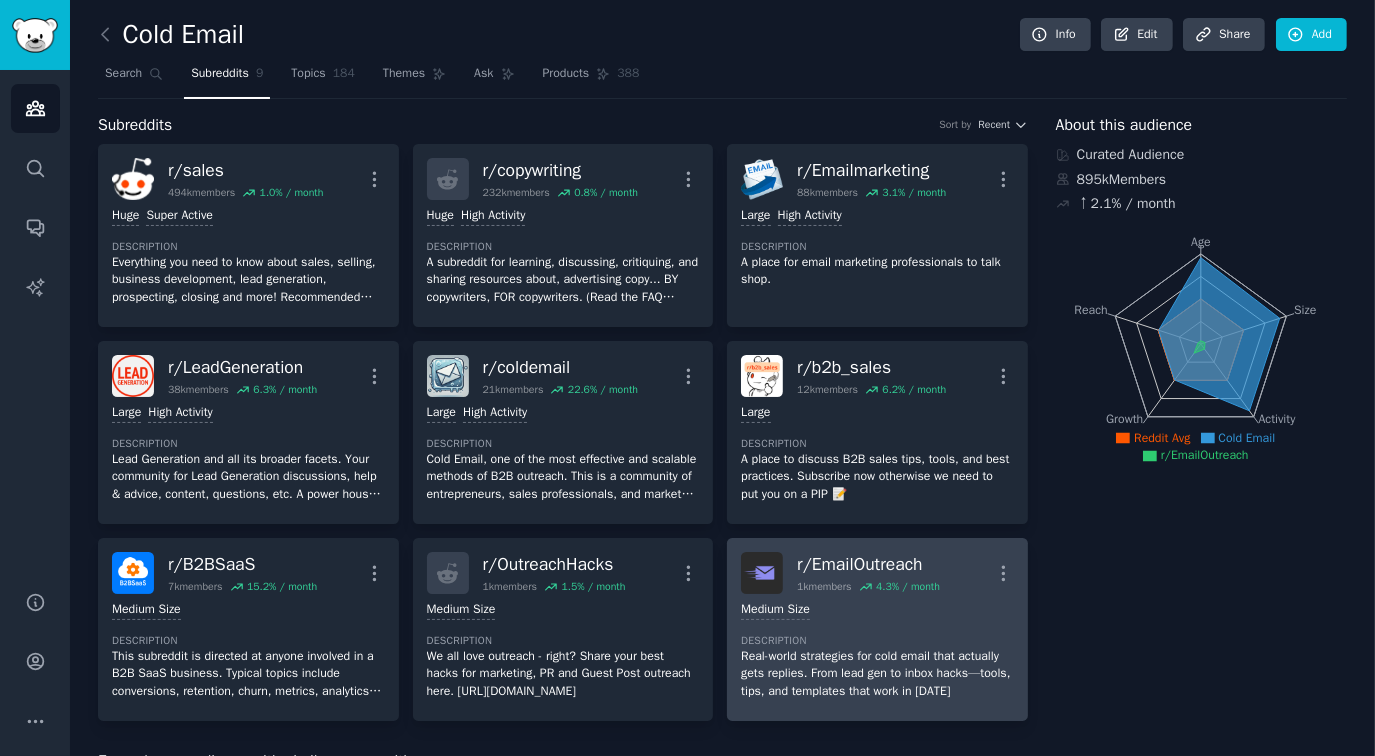 click on "Medium Size Description Real-world strategies for cold email that actually gets replies. From lead gen to inbox hacks—tools, tips, and templates that work in 2025" at bounding box center [877, 650] 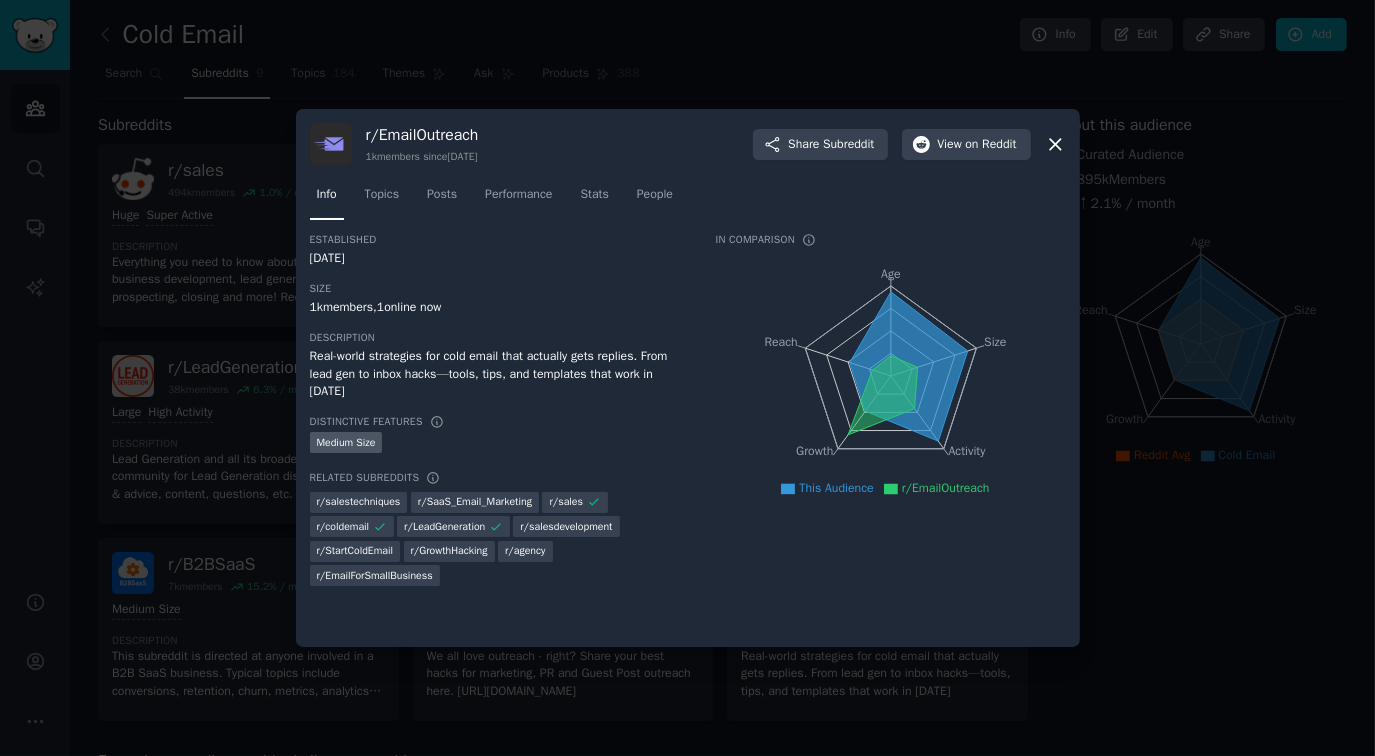 click at bounding box center [687, 378] 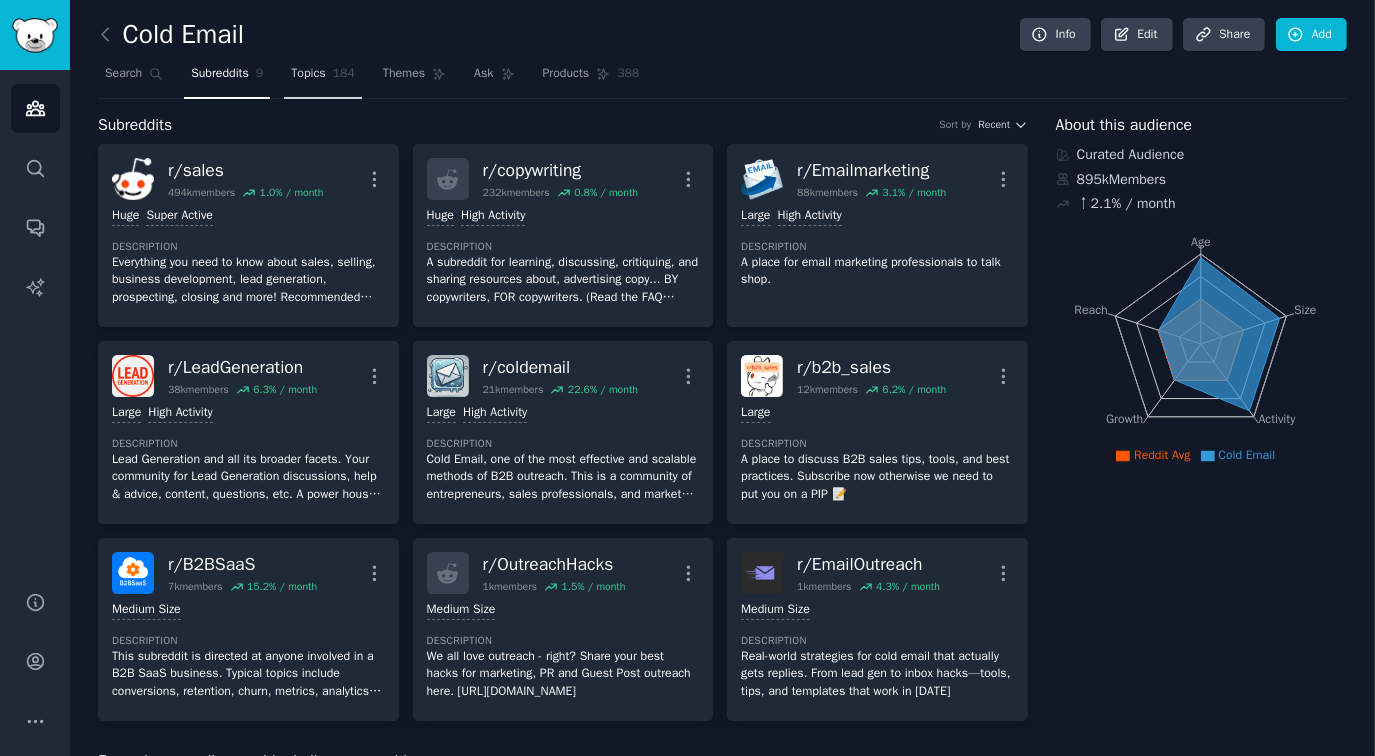 click on "184" 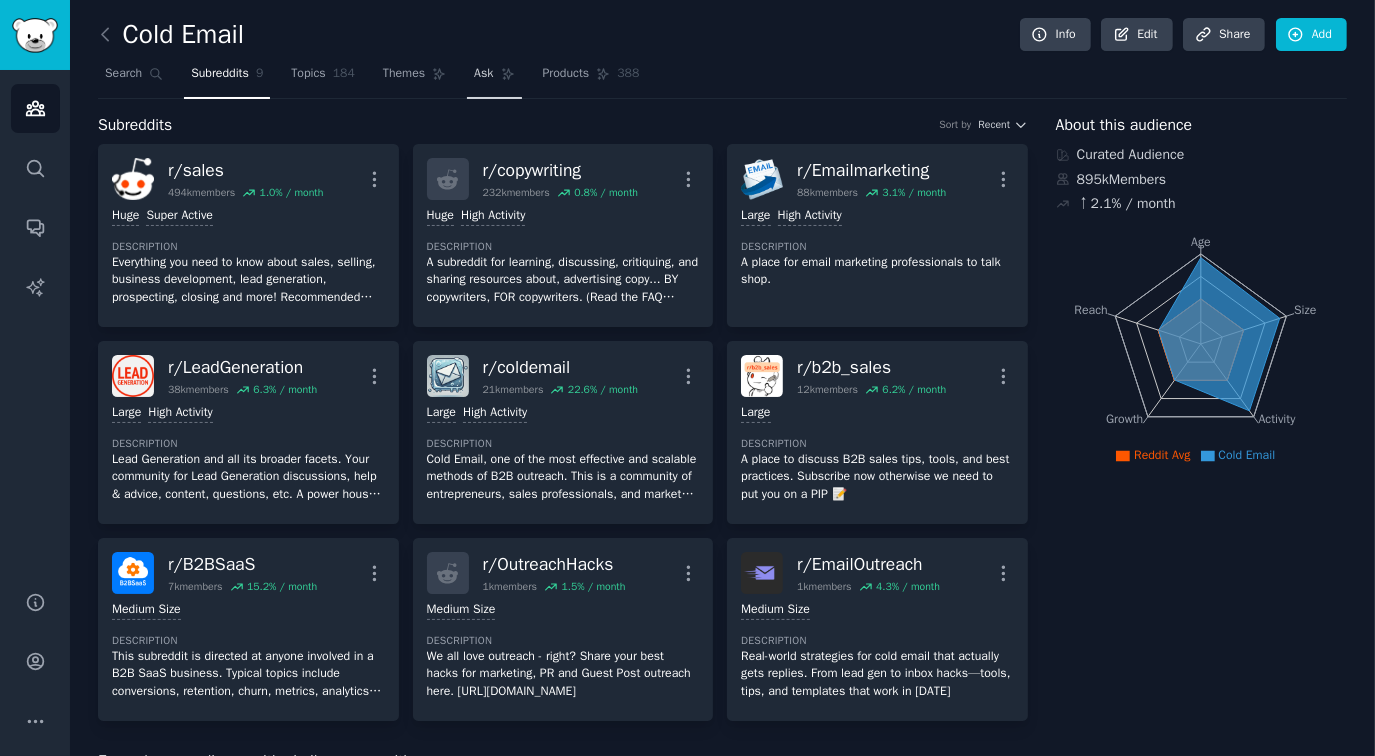 click on "Products 388" at bounding box center (591, 78) 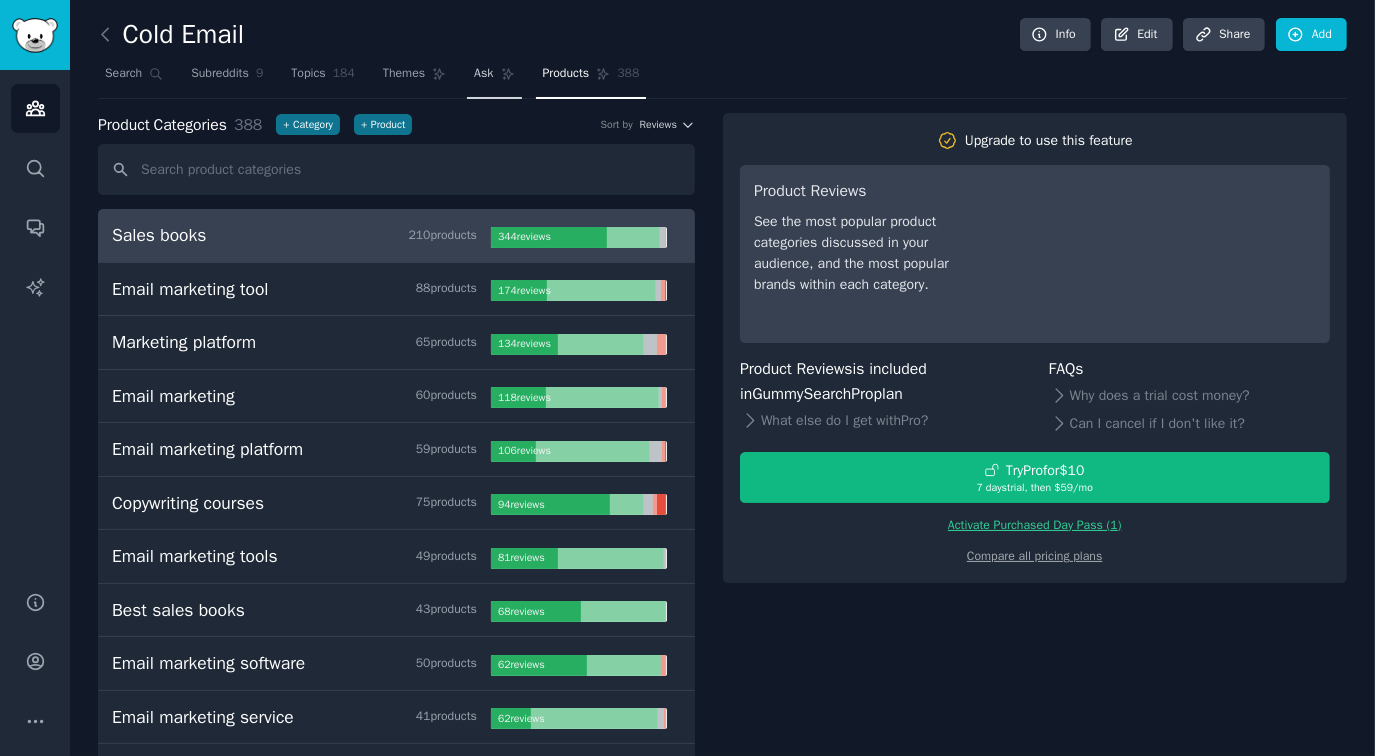 click on "Ask" at bounding box center (494, 78) 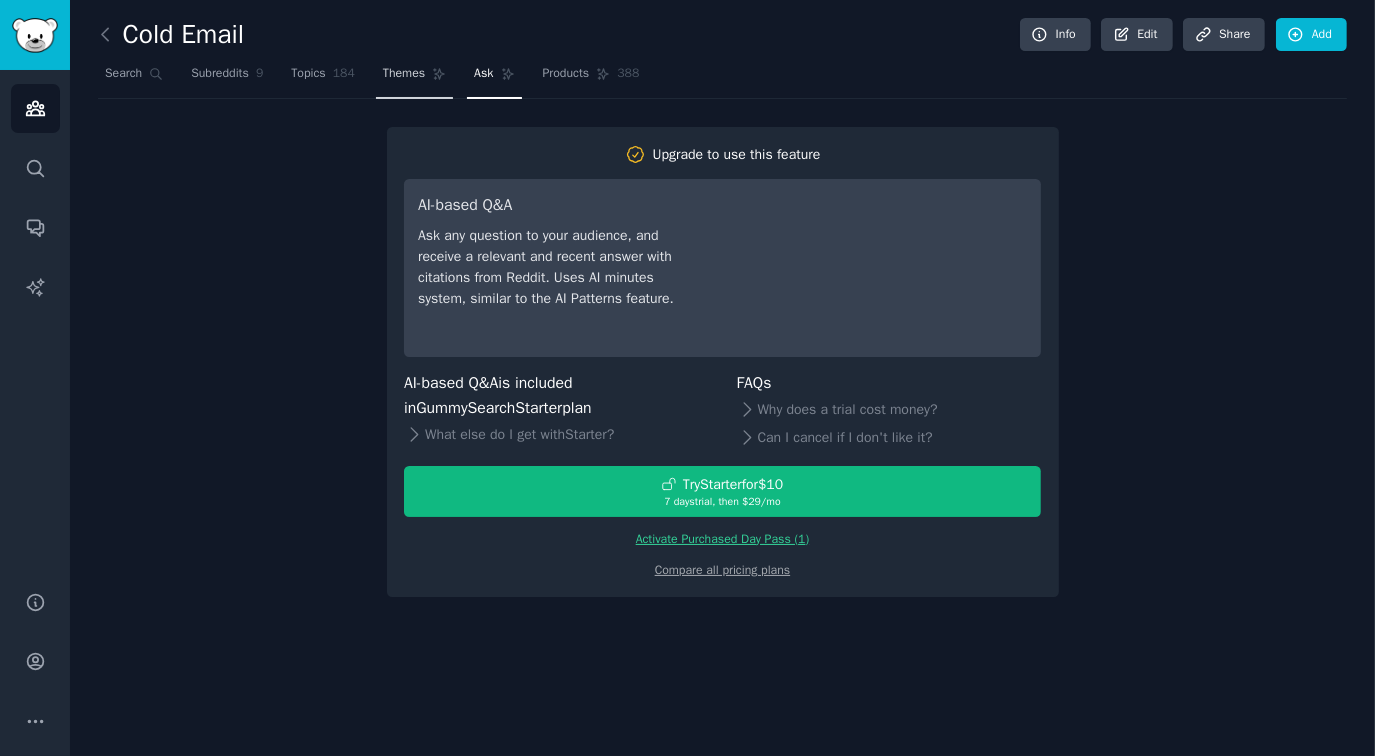 click on "Themes" at bounding box center (414, 78) 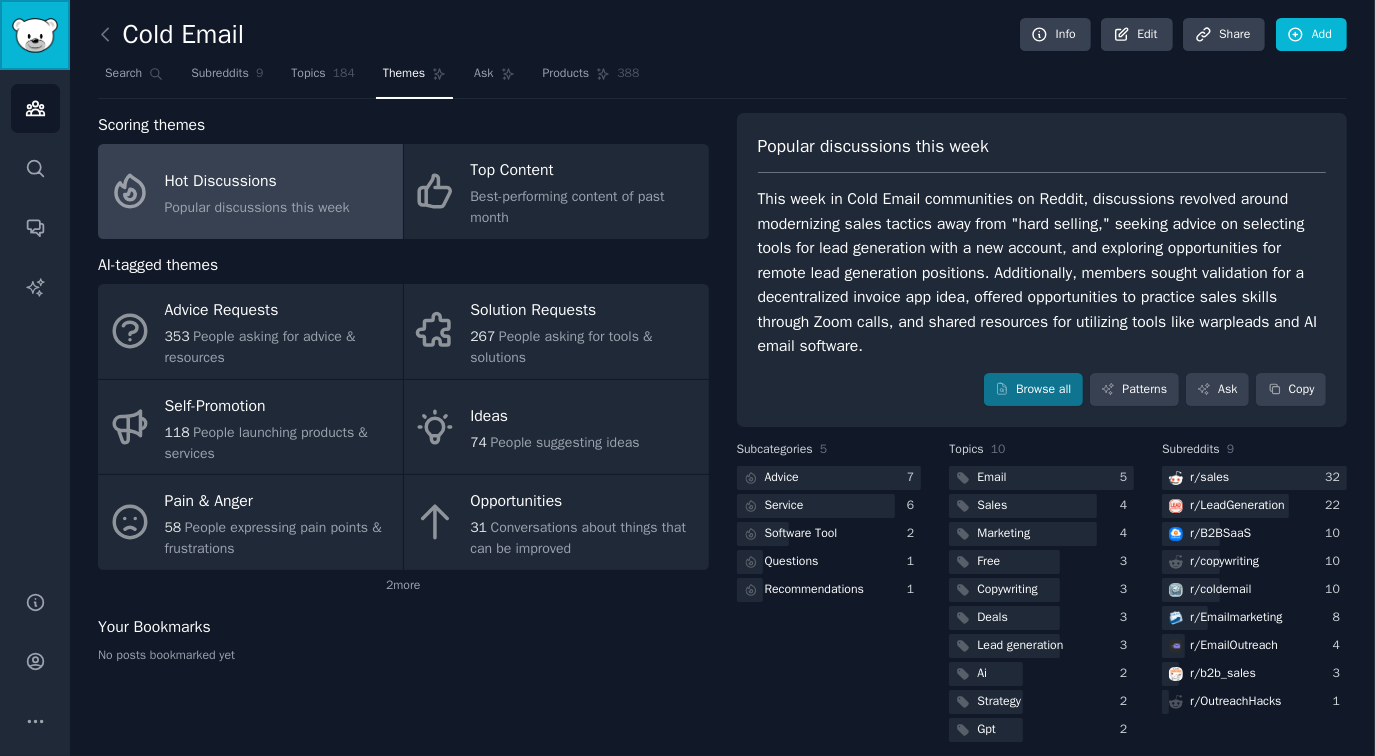 click at bounding box center (35, 35) 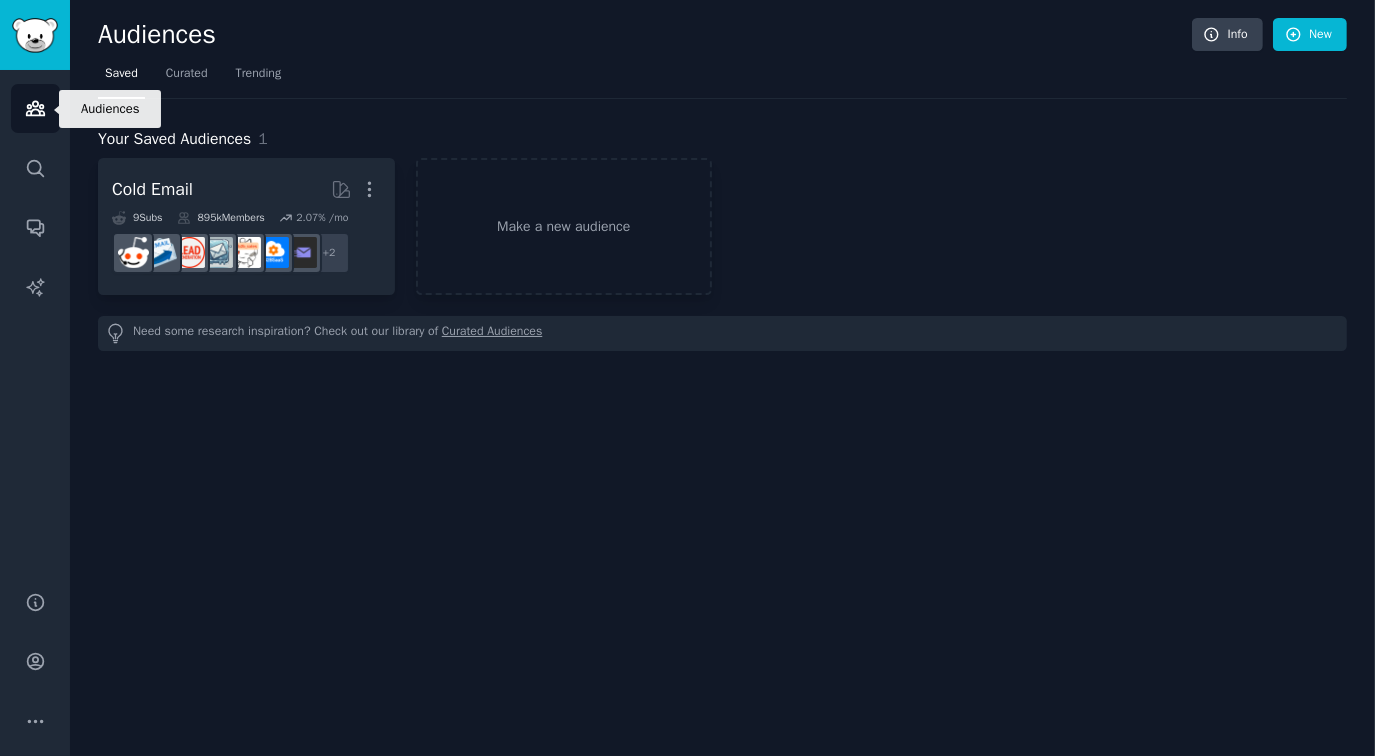 click 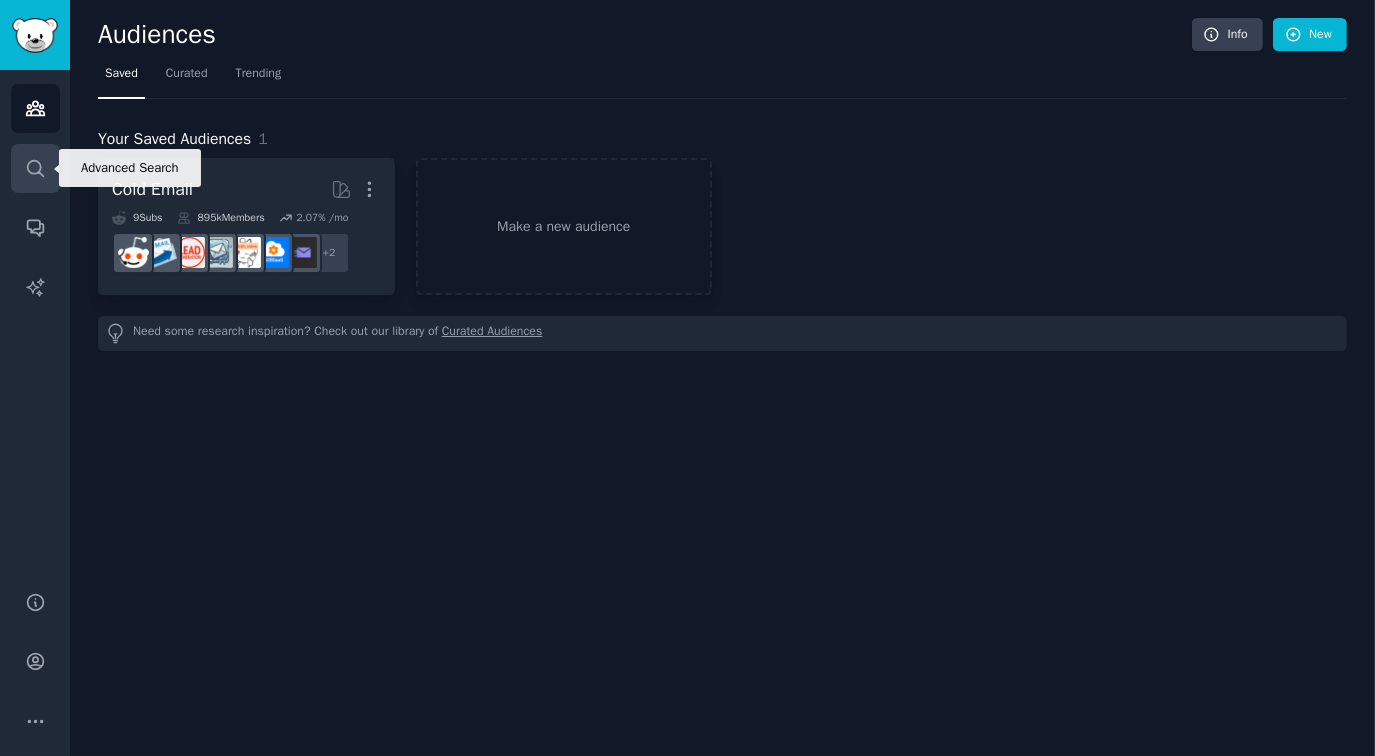 click 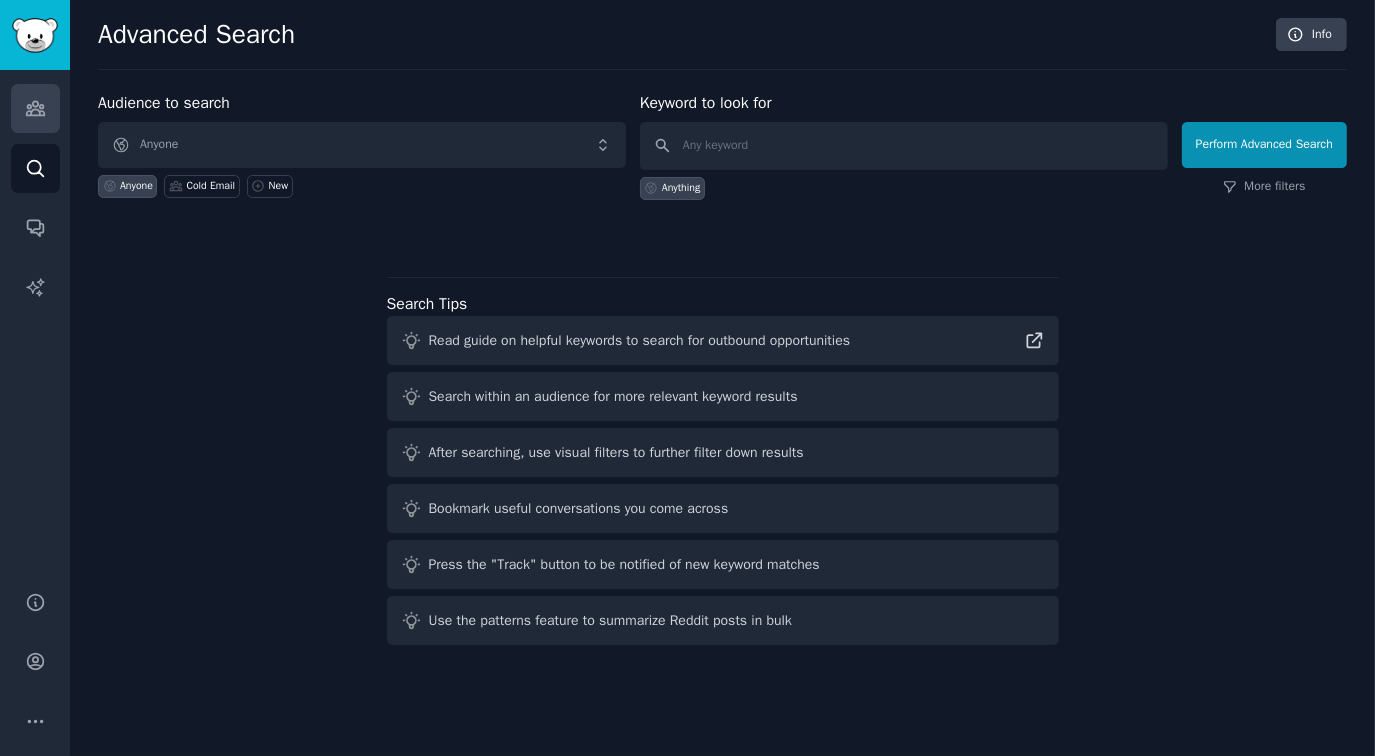 click on "Audiences" at bounding box center [35, 108] 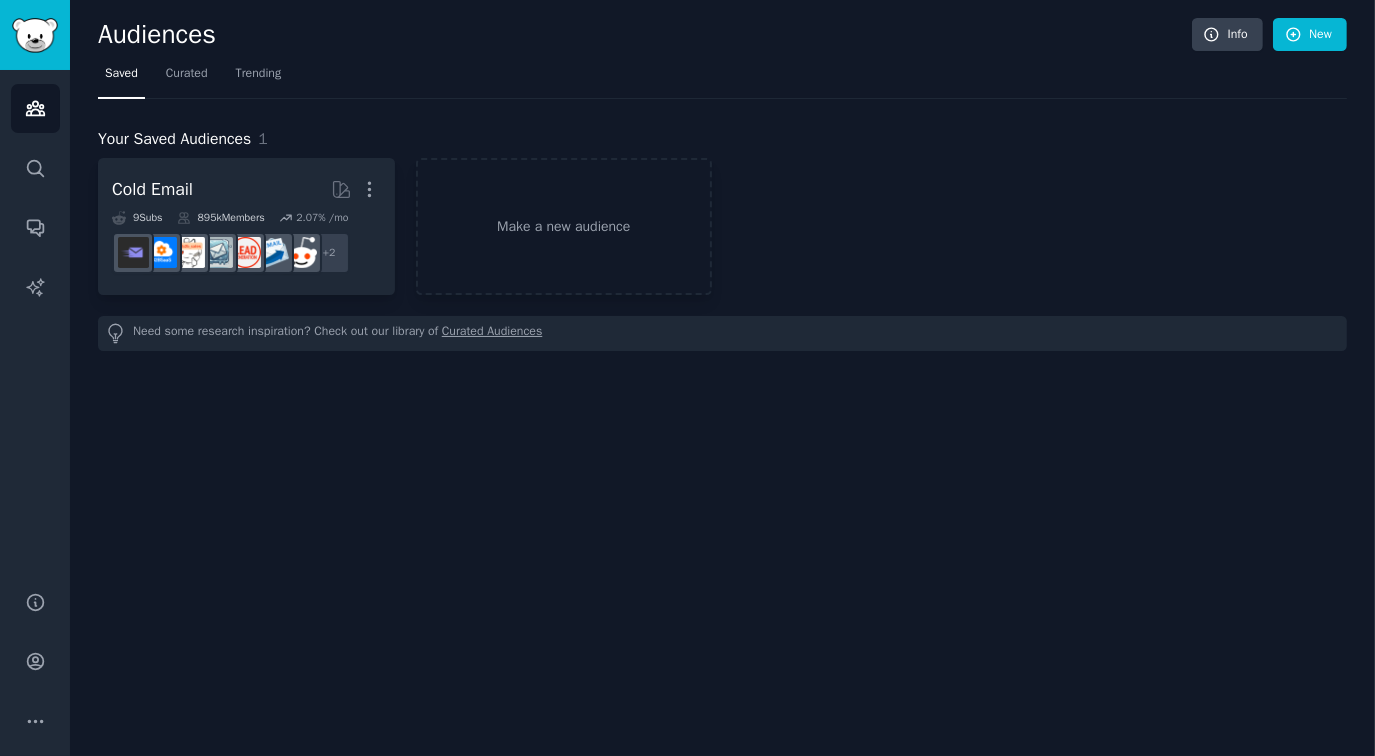 click on "Saved Curated Trending" at bounding box center (722, 78) 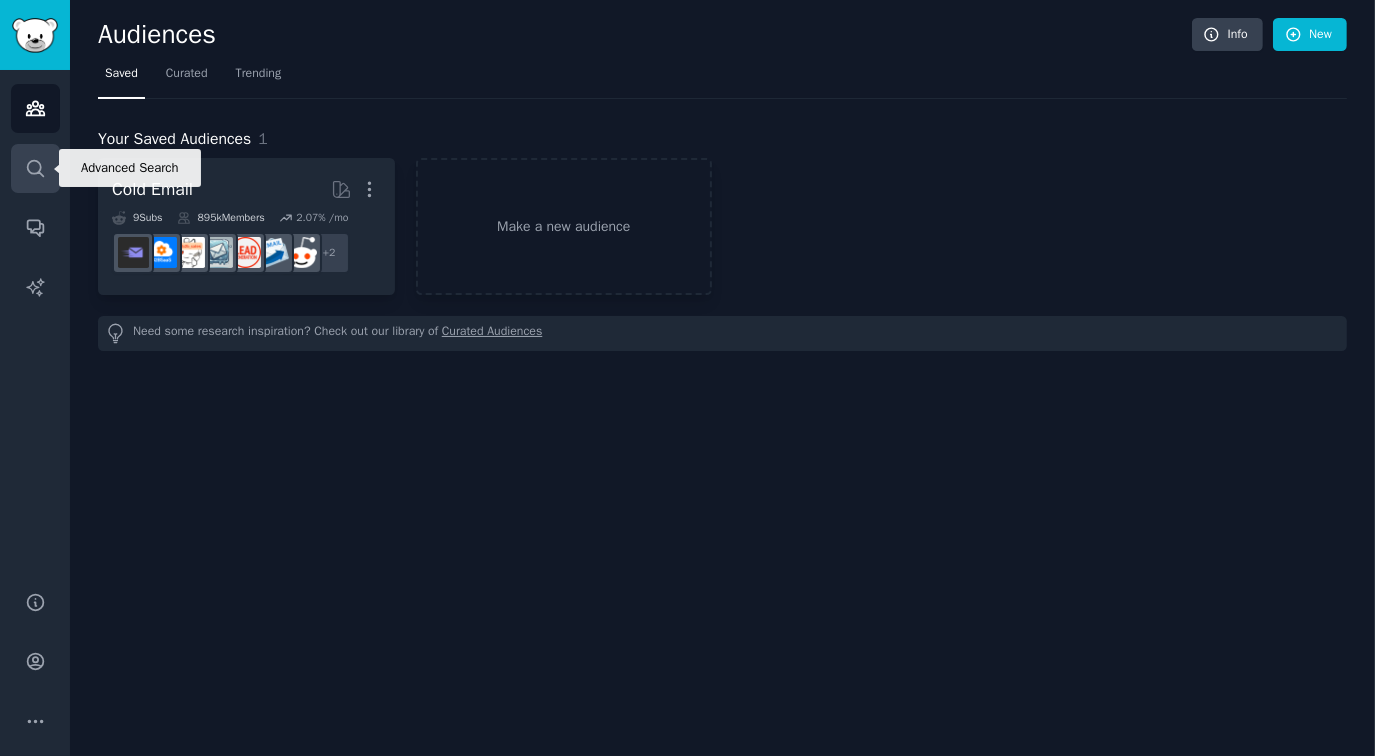 click on "Search" at bounding box center (35, 168) 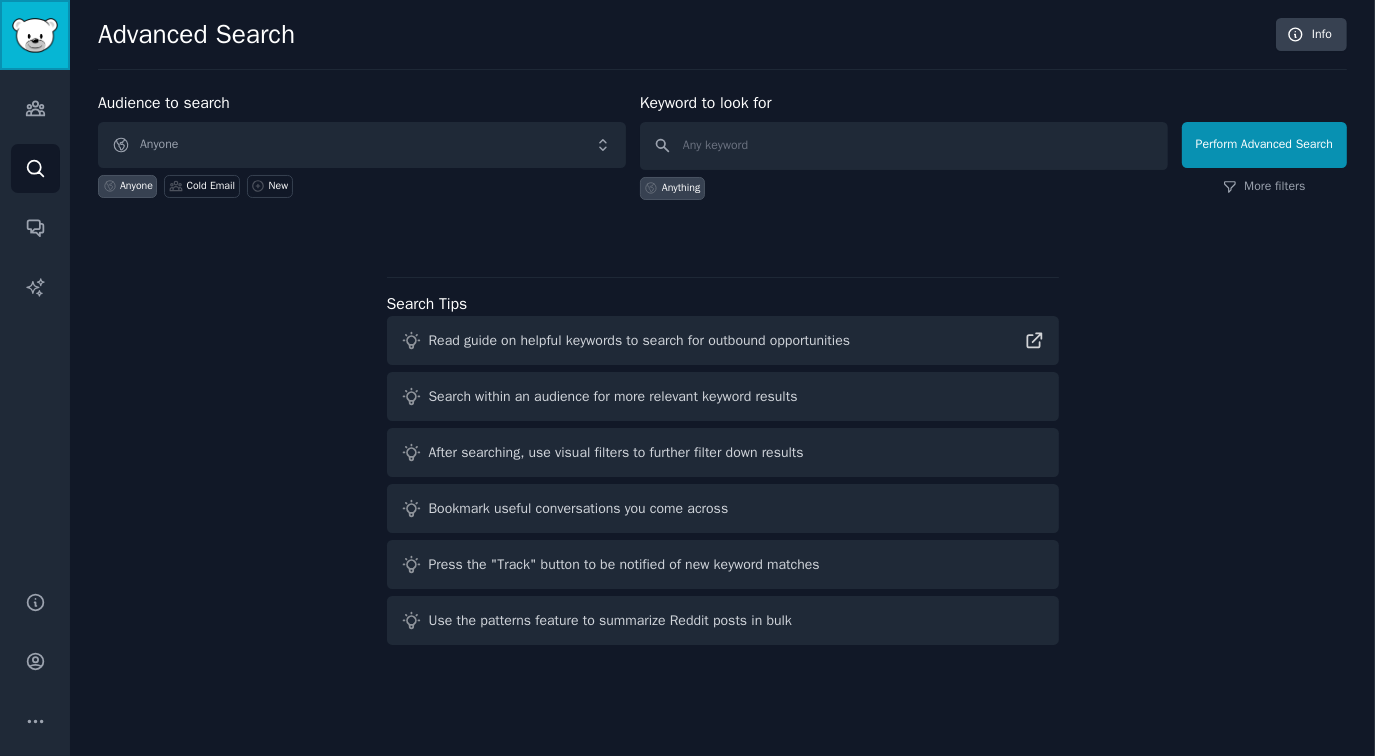 click at bounding box center (35, 35) 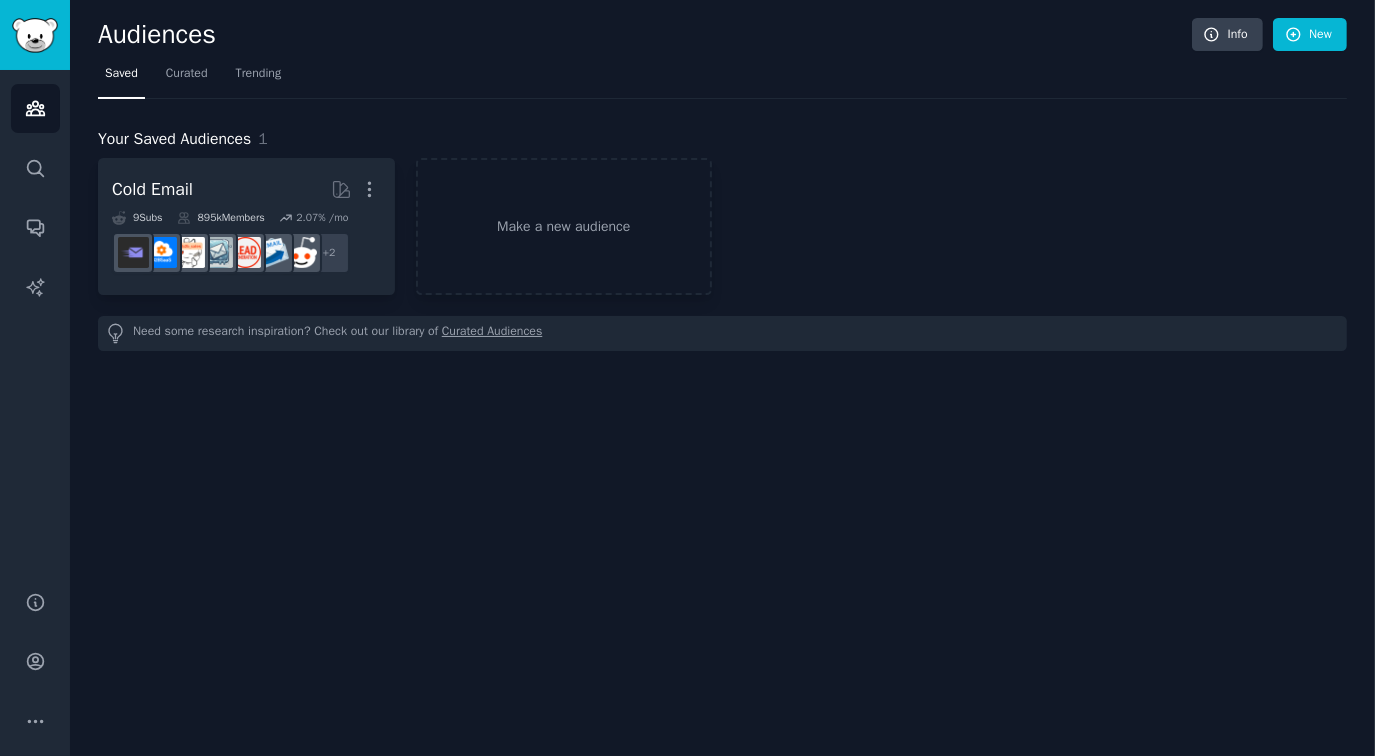 click at bounding box center [35, 35] 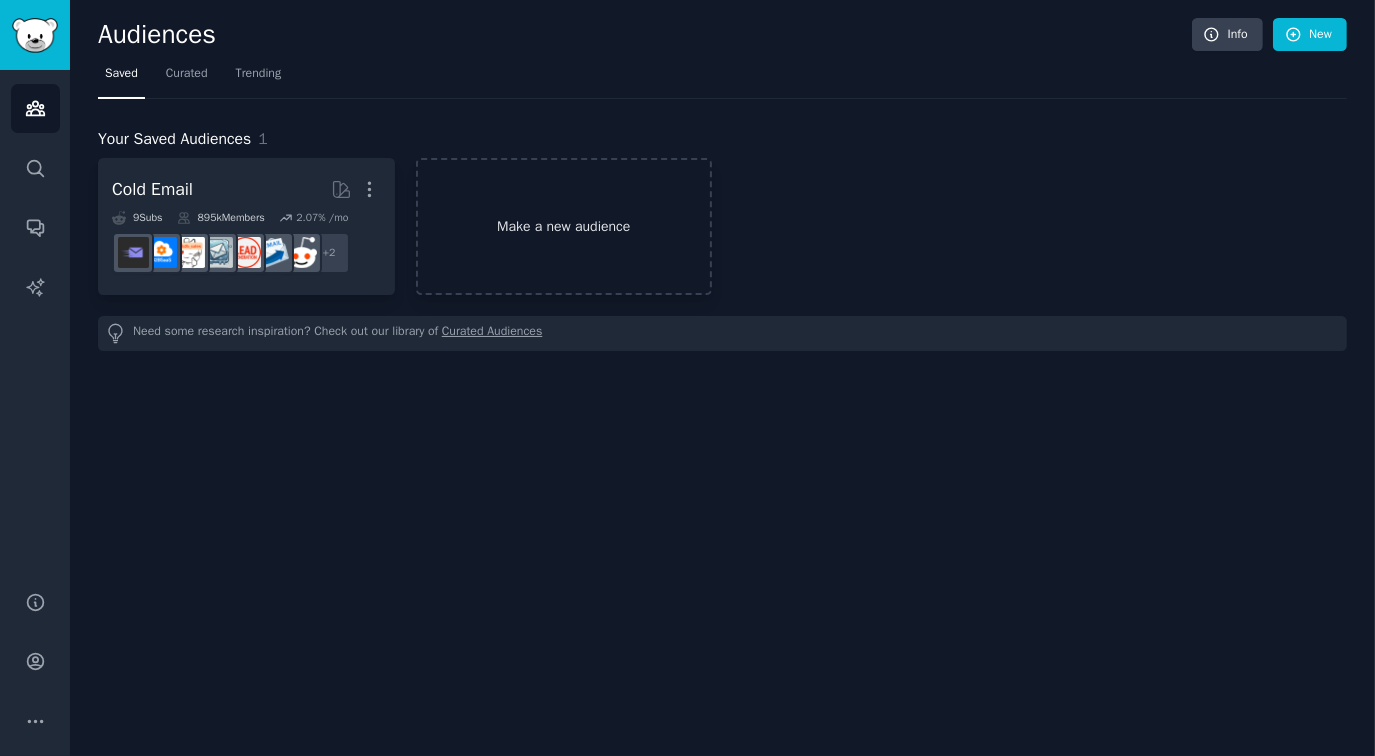 click on "Make a new audience" at bounding box center (564, 226) 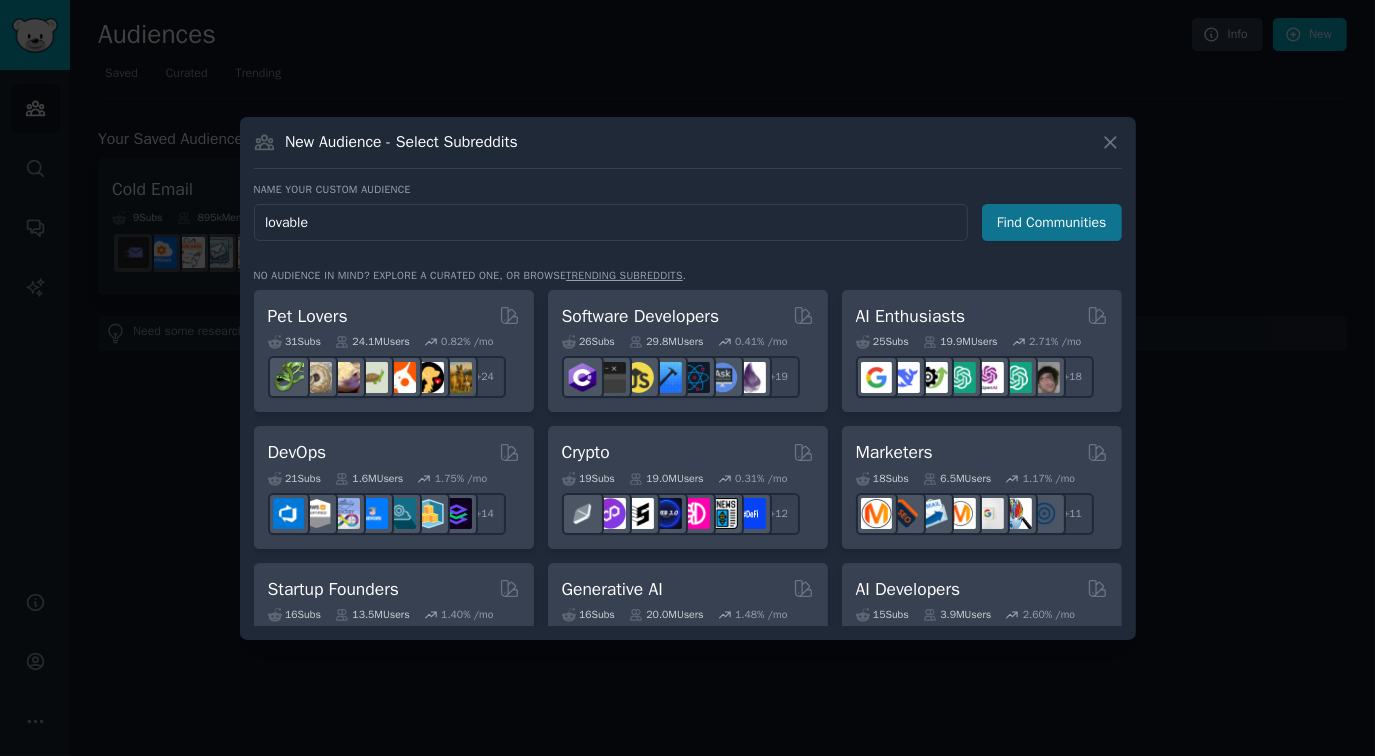 type on "lovable" 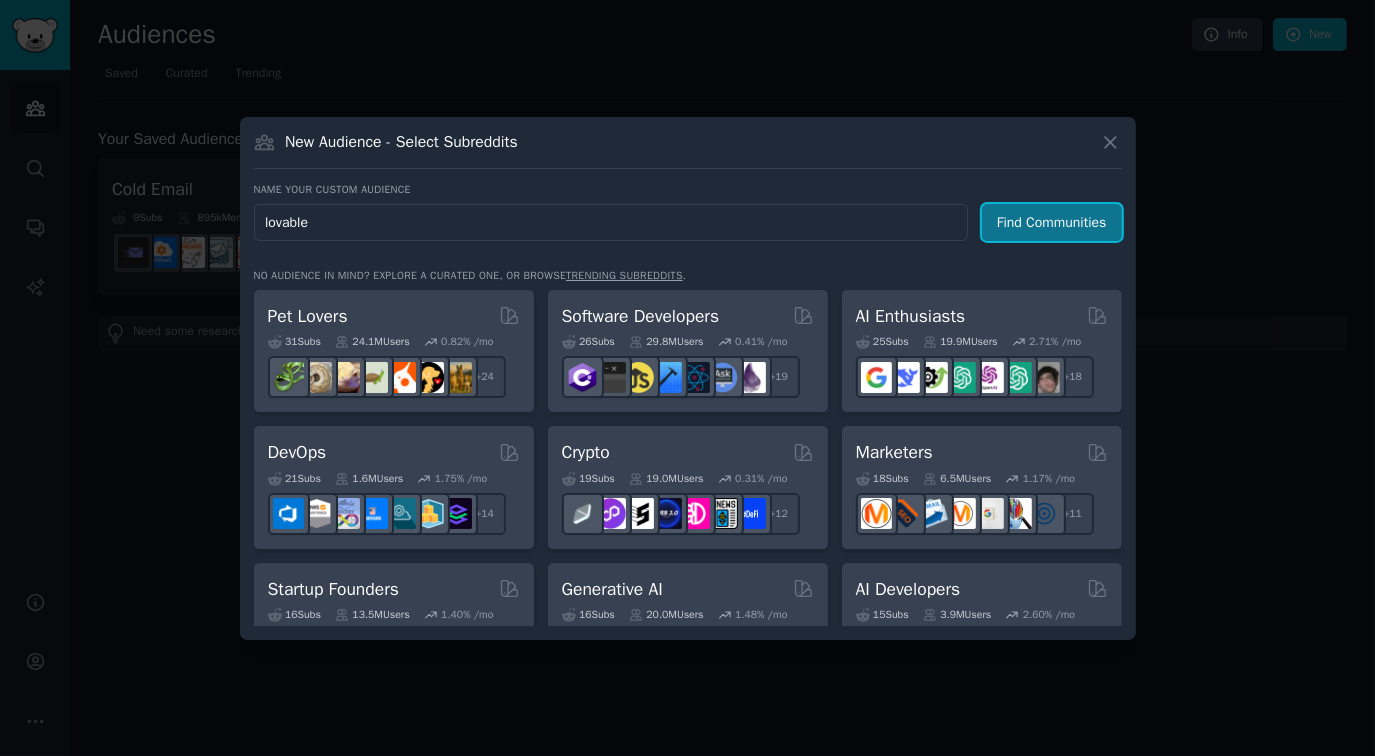 click on "Find Communities" at bounding box center (1052, 222) 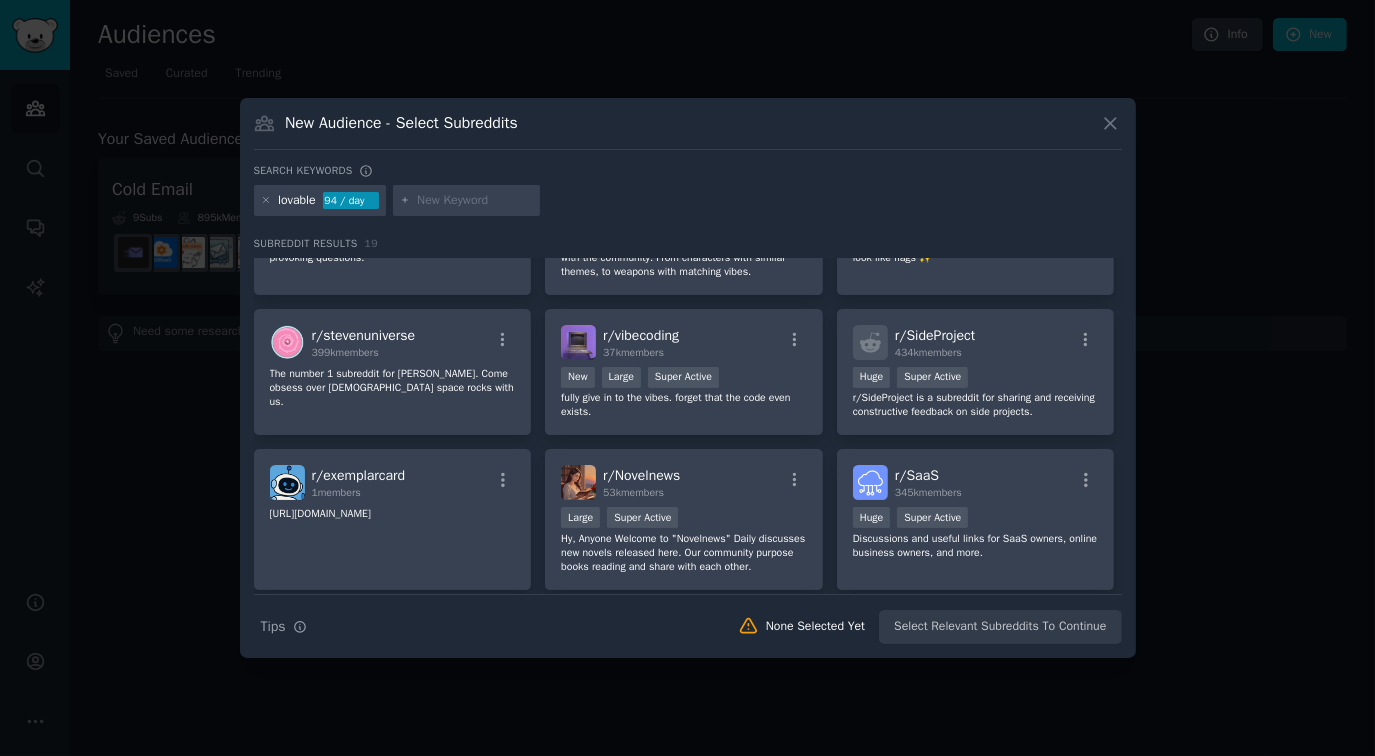 scroll, scrollTop: 0, scrollLeft: 0, axis: both 